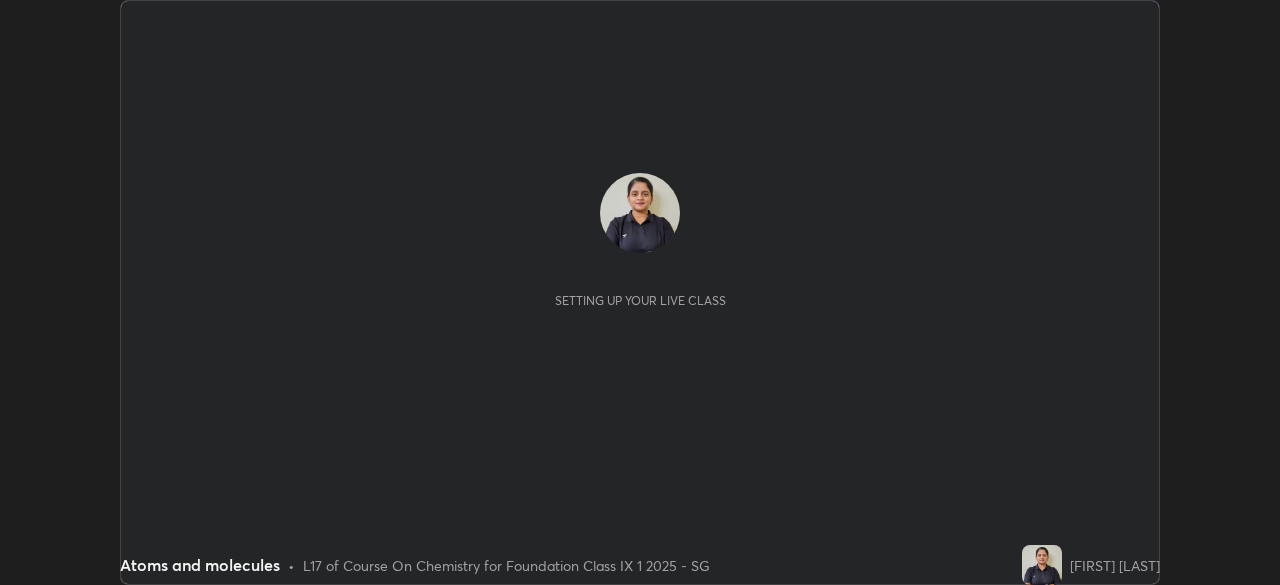 scroll, scrollTop: 0, scrollLeft: 0, axis: both 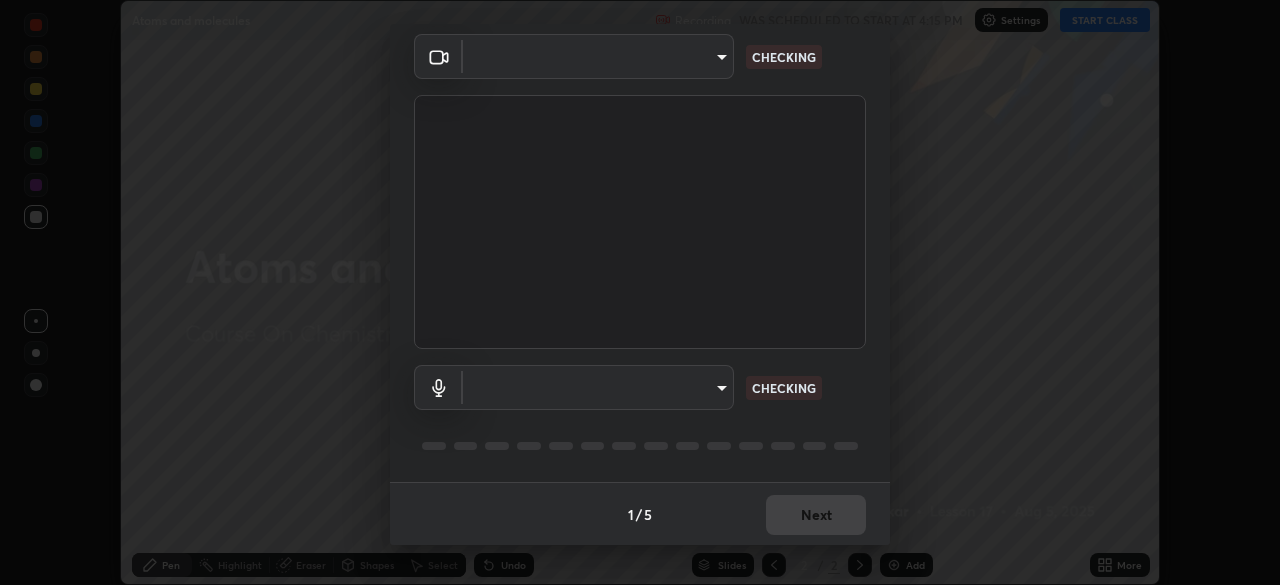 type on "4db0b441b46c867b9f8fa3c4c702c2a45477923b988fb192b35993b39004c803" 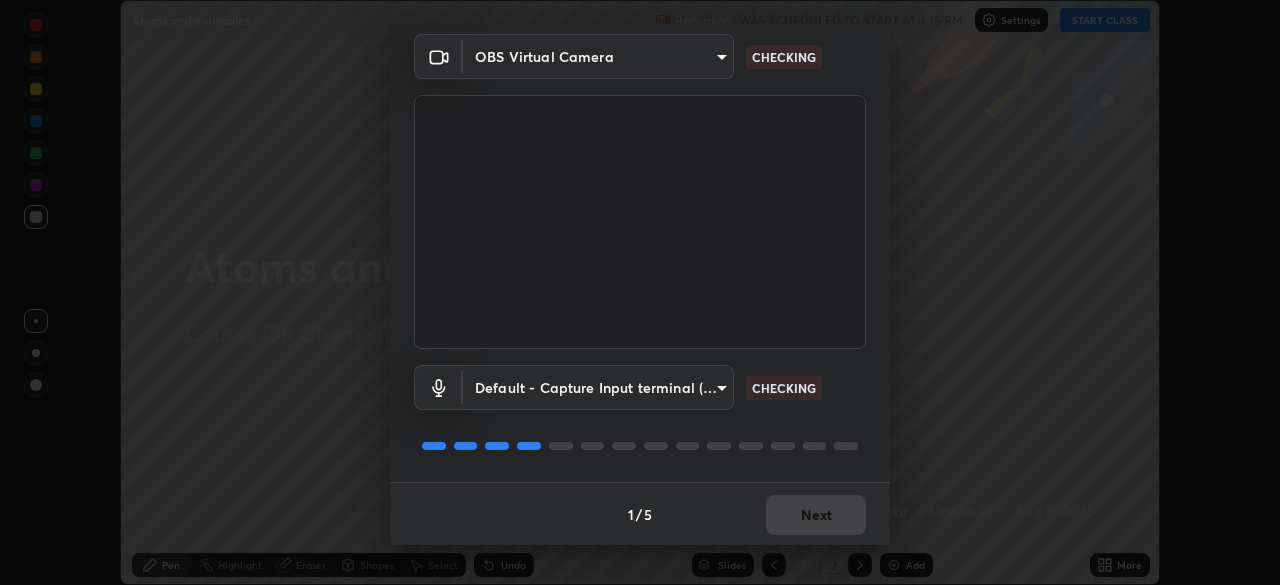 scroll, scrollTop: 71, scrollLeft: 0, axis: vertical 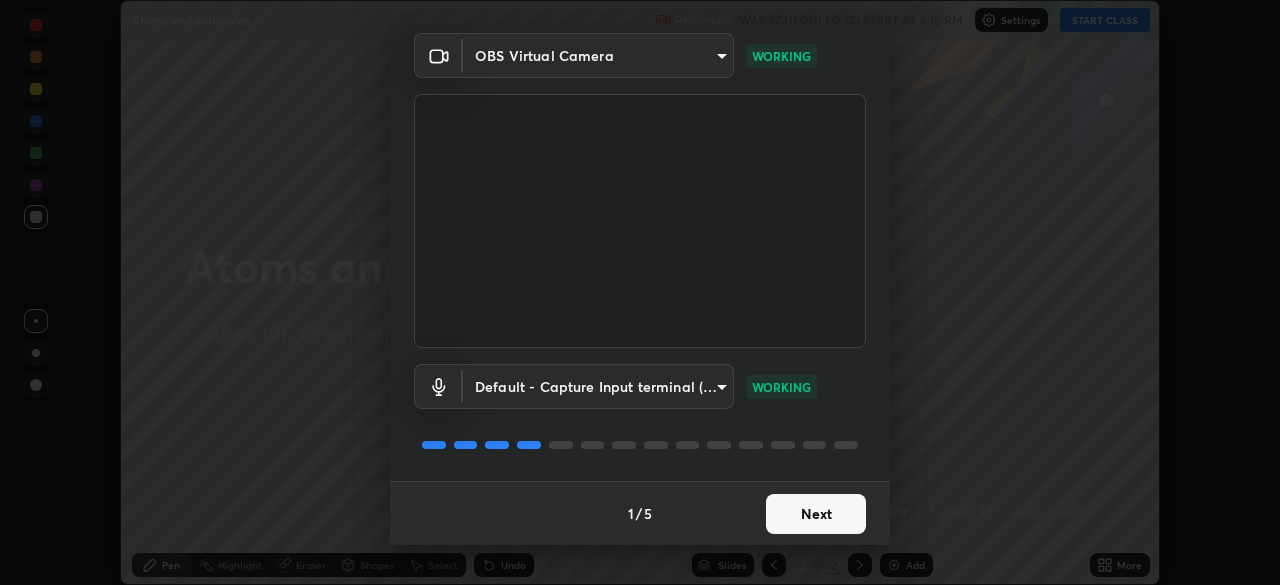 click on "Next" at bounding box center [816, 514] 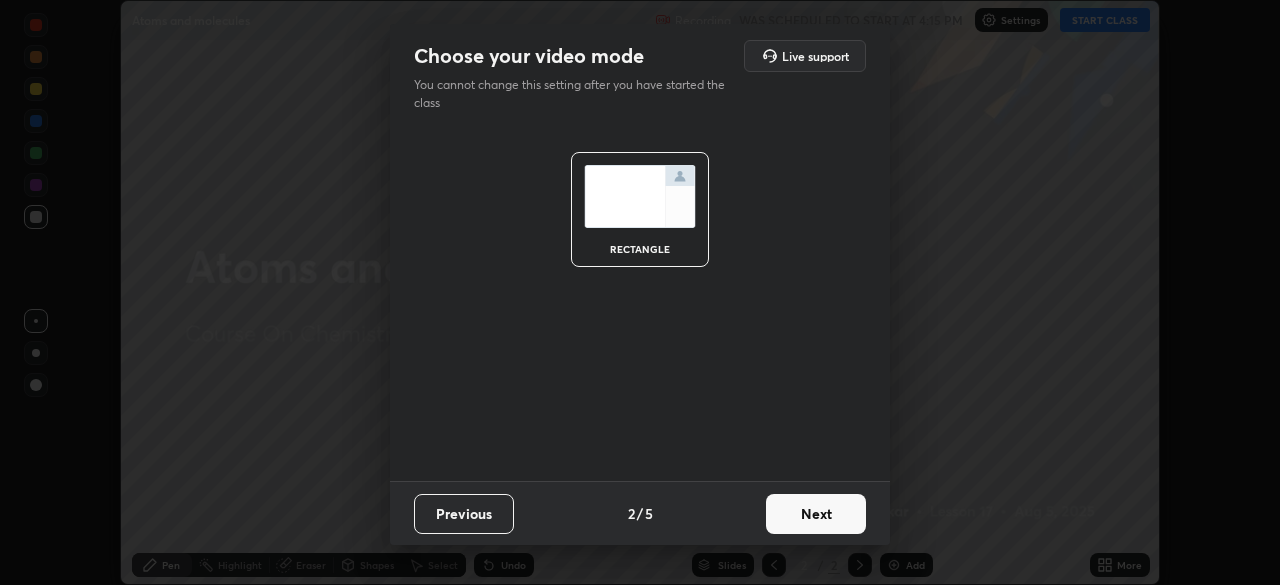 click on "Next" at bounding box center (816, 514) 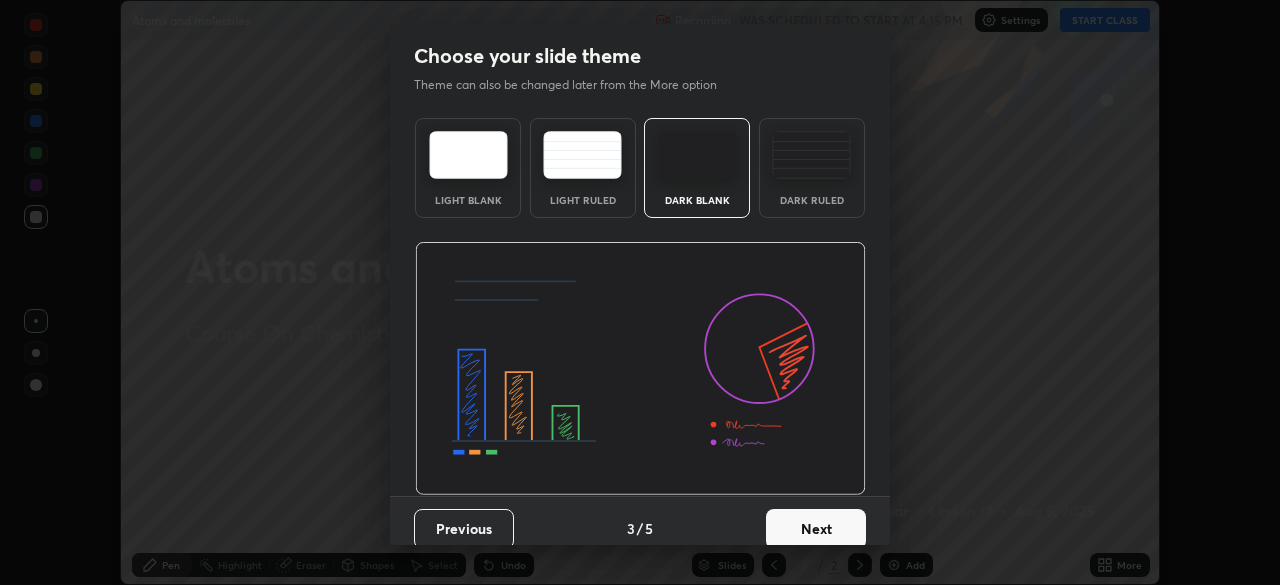 click on "Next" at bounding box center (816, 529) 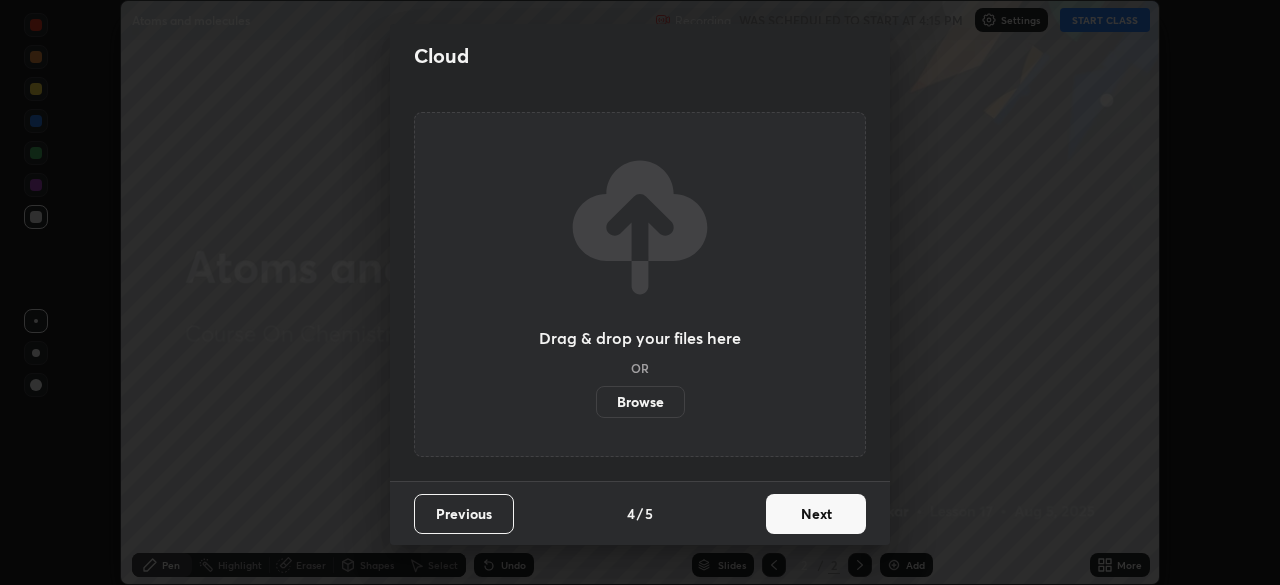 click on "Next" at bounding box center (816, 514) 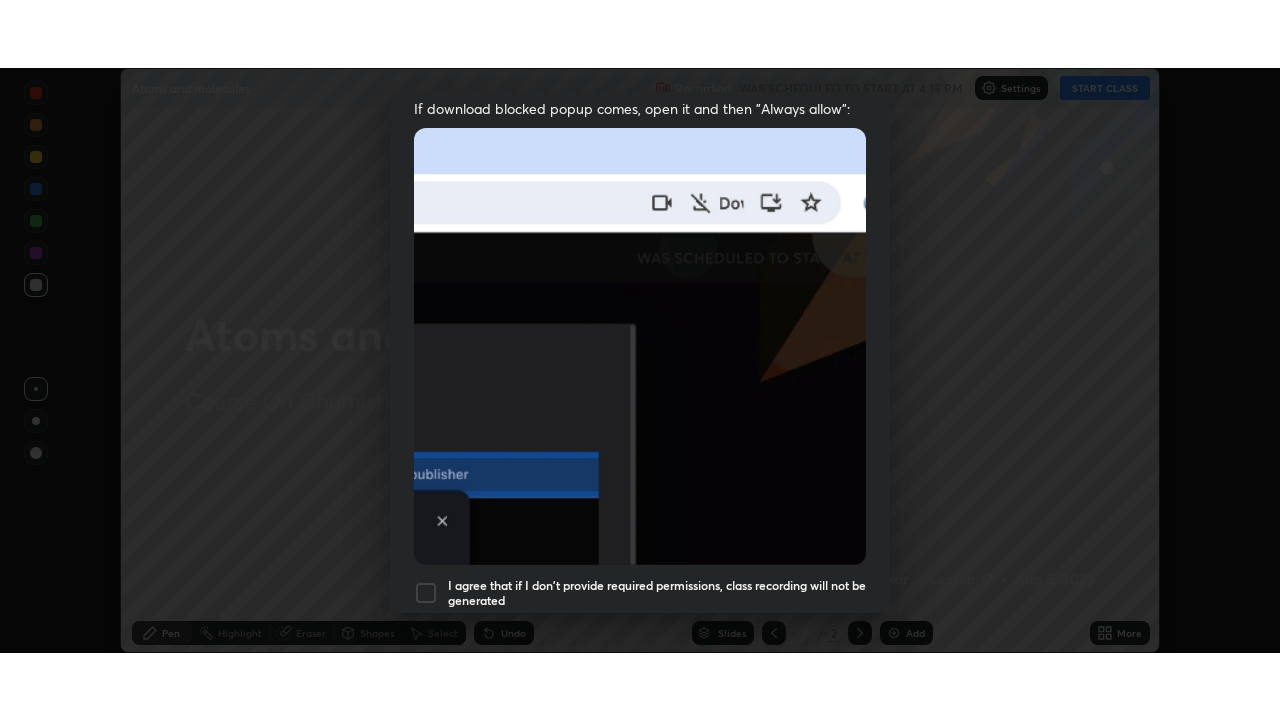 scroll, scrollTop: 479, scrollLeft: 0, axis: vertical 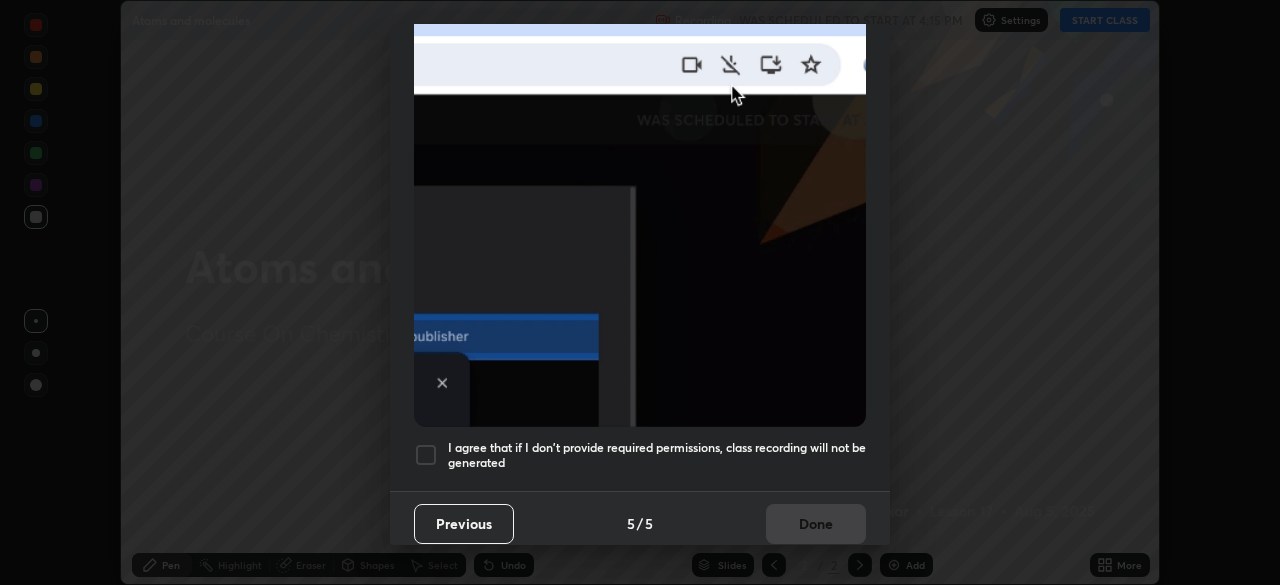 click on "I agree that if I don't provide required permissions, class recording will not be generated" at bounding box center [657, 455] 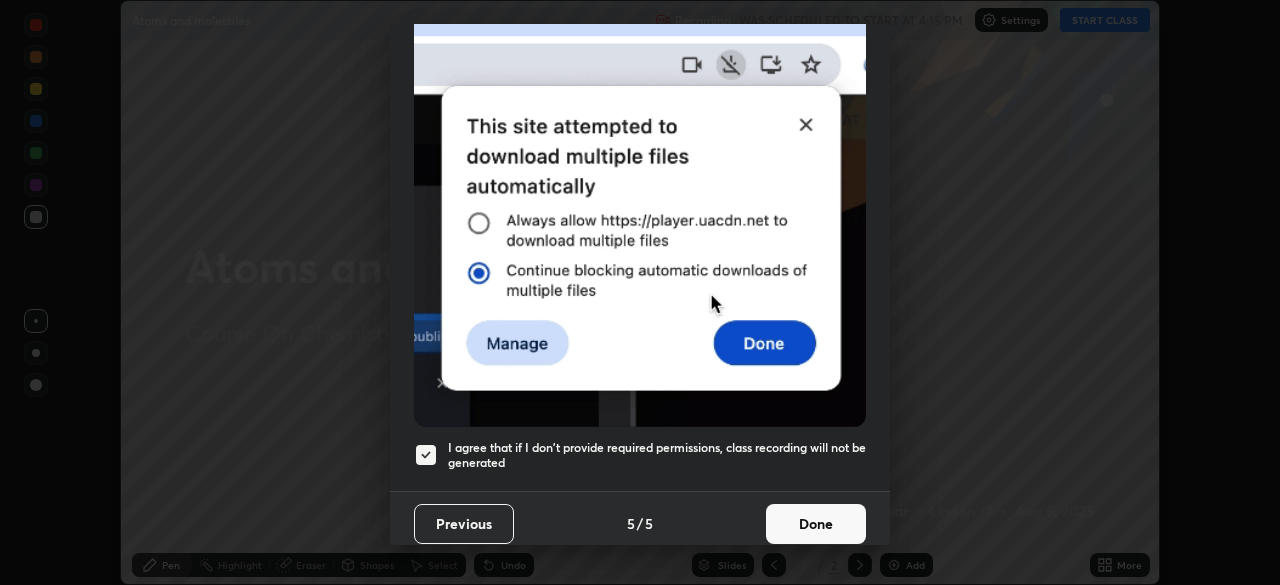 click on "Done" at bounding box center (816, 524) 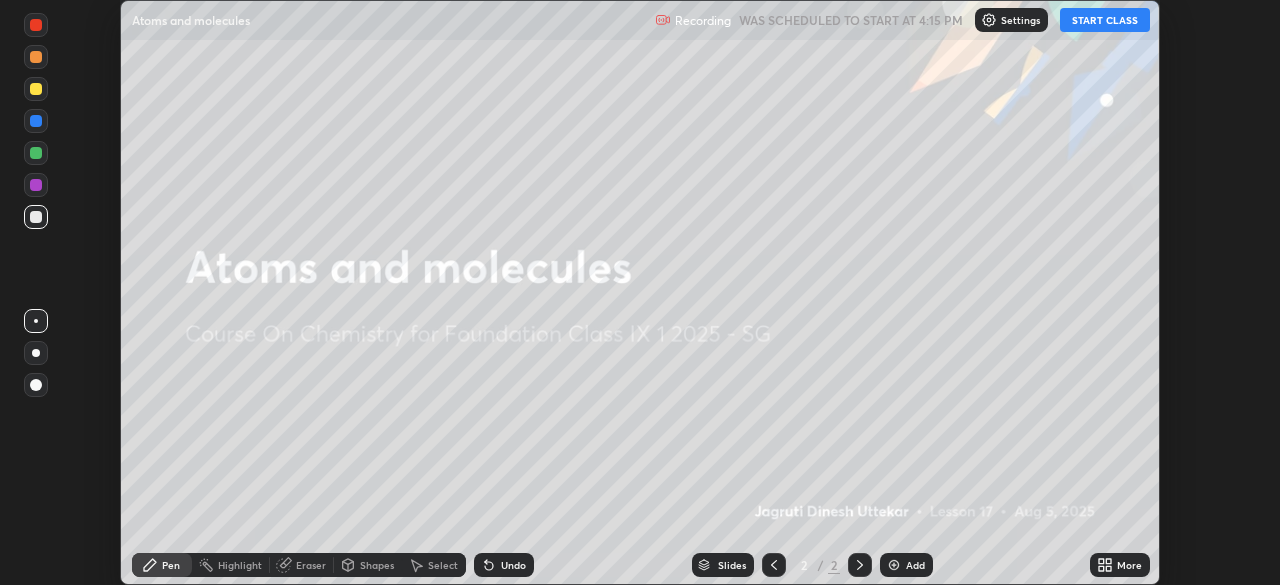 click on "START CLASS" at bounding box center [1105, 20] 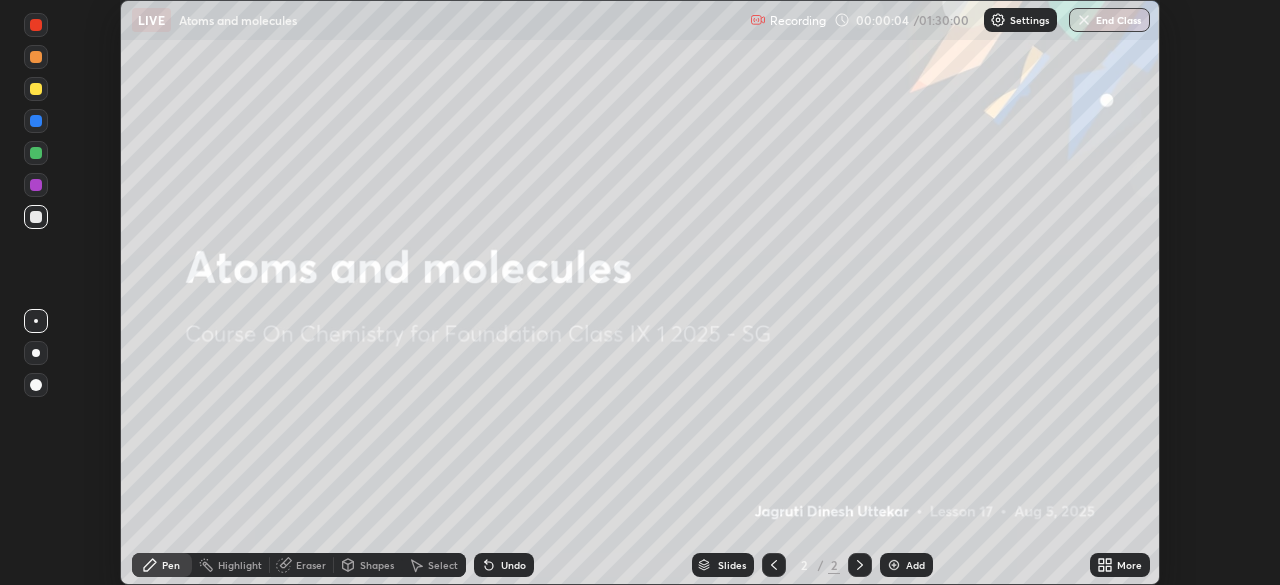 click 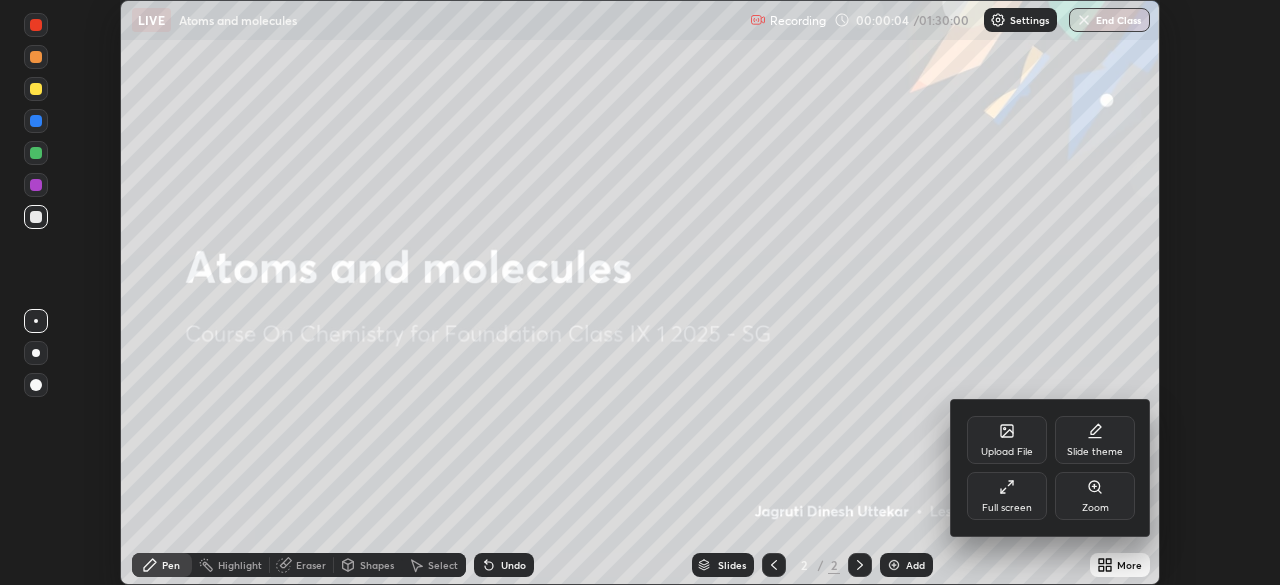 click on "Full screen" at bounding box center [1007, 496] 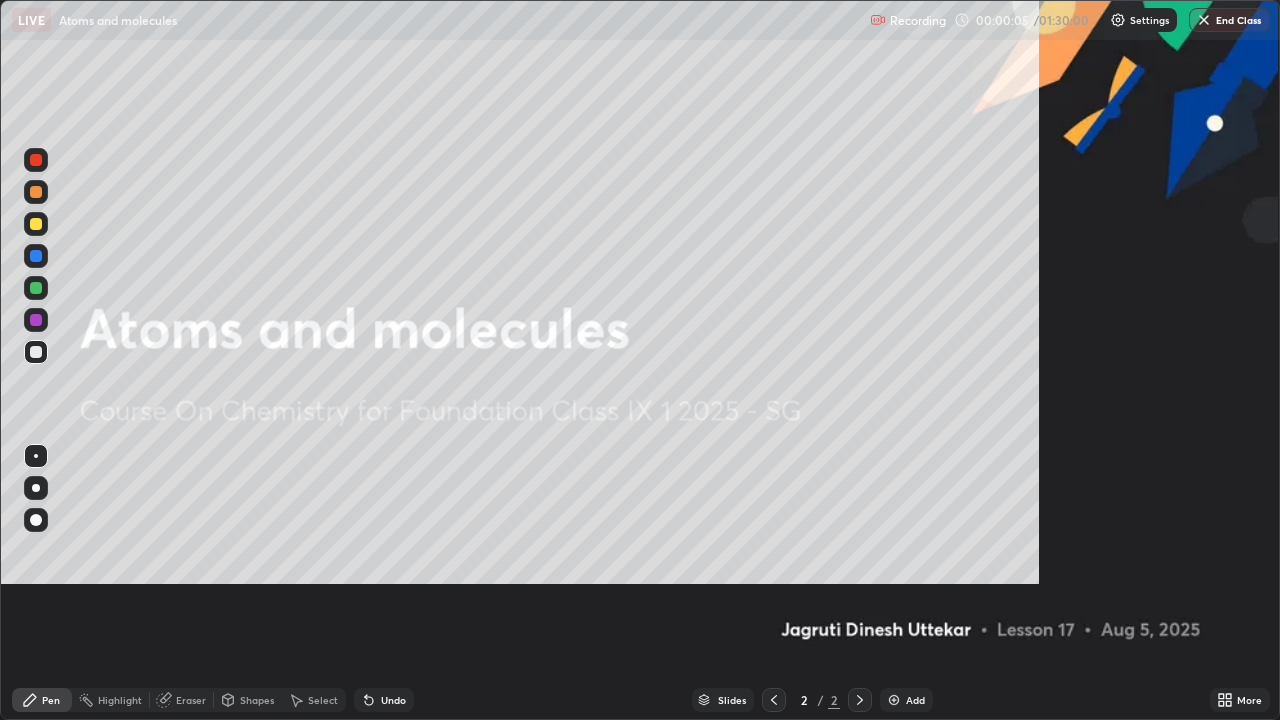 scroll, scrollTop: 99280, scrollLeft: 98720, axis: both 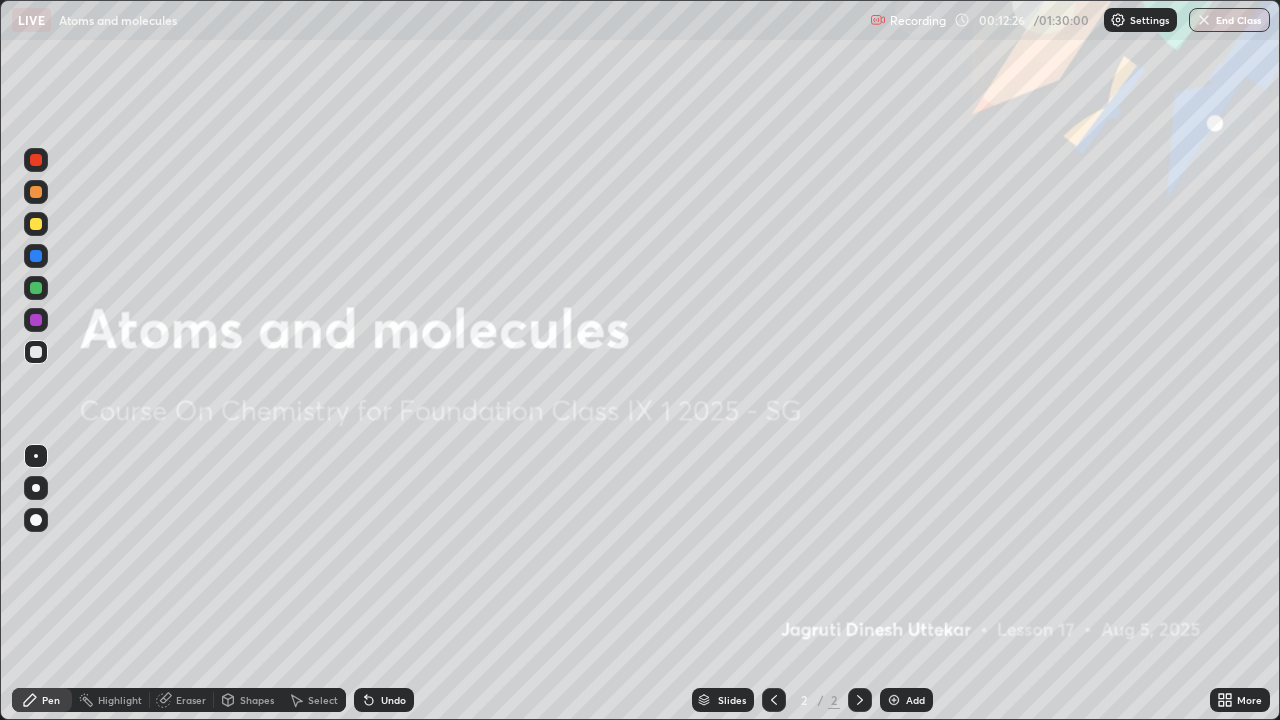 click on "Add" at bounding box center (906, 700) 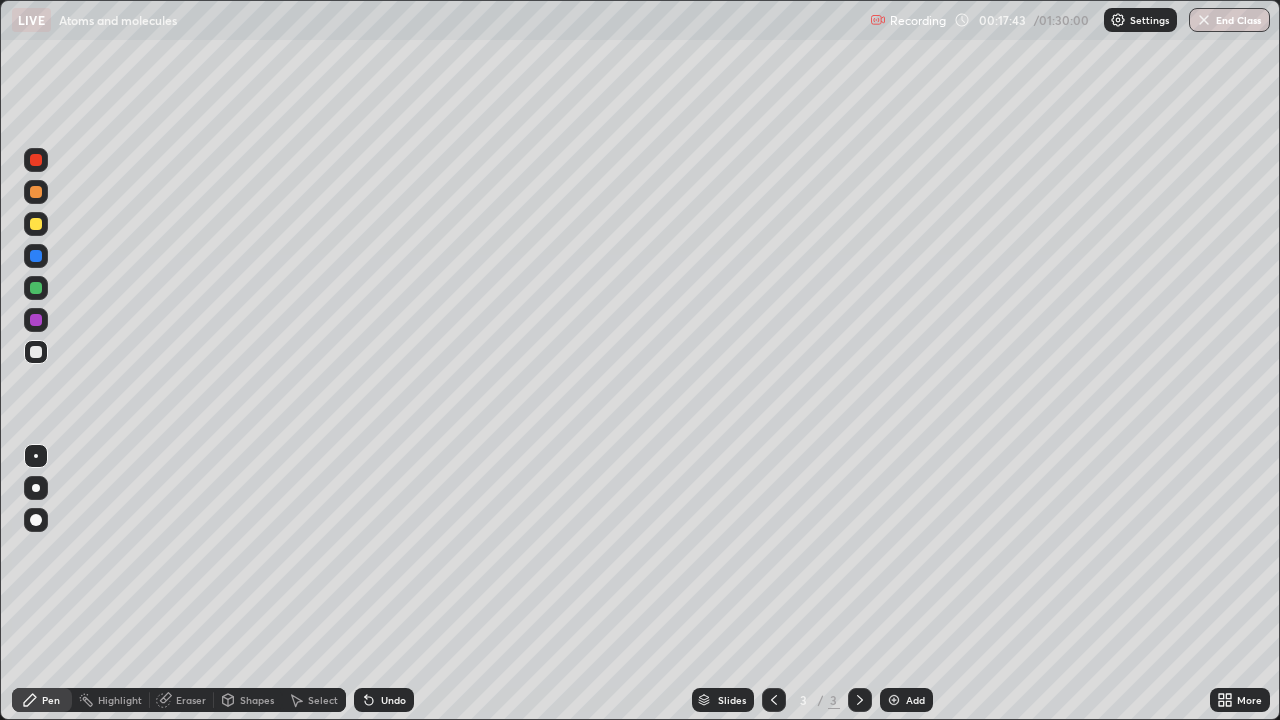 click on "Undo" at bounding box center (384, 700) 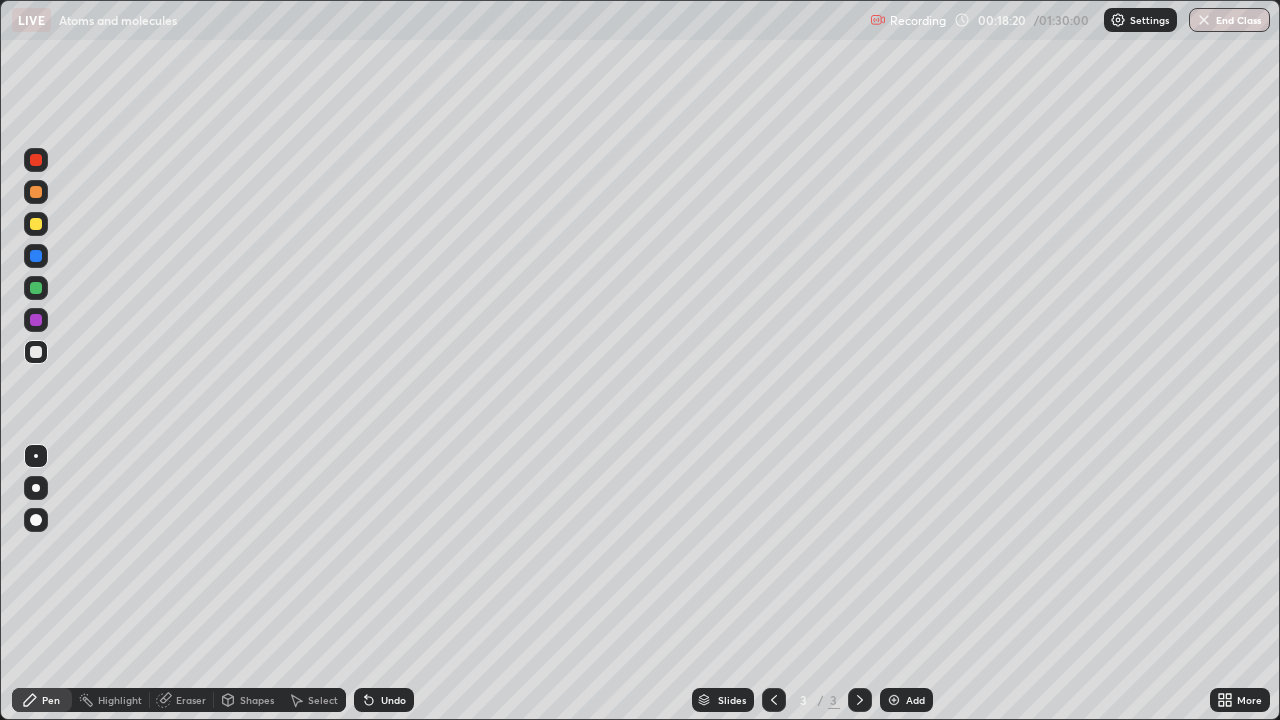 click on "Undo" at bounding box center [393, 700] 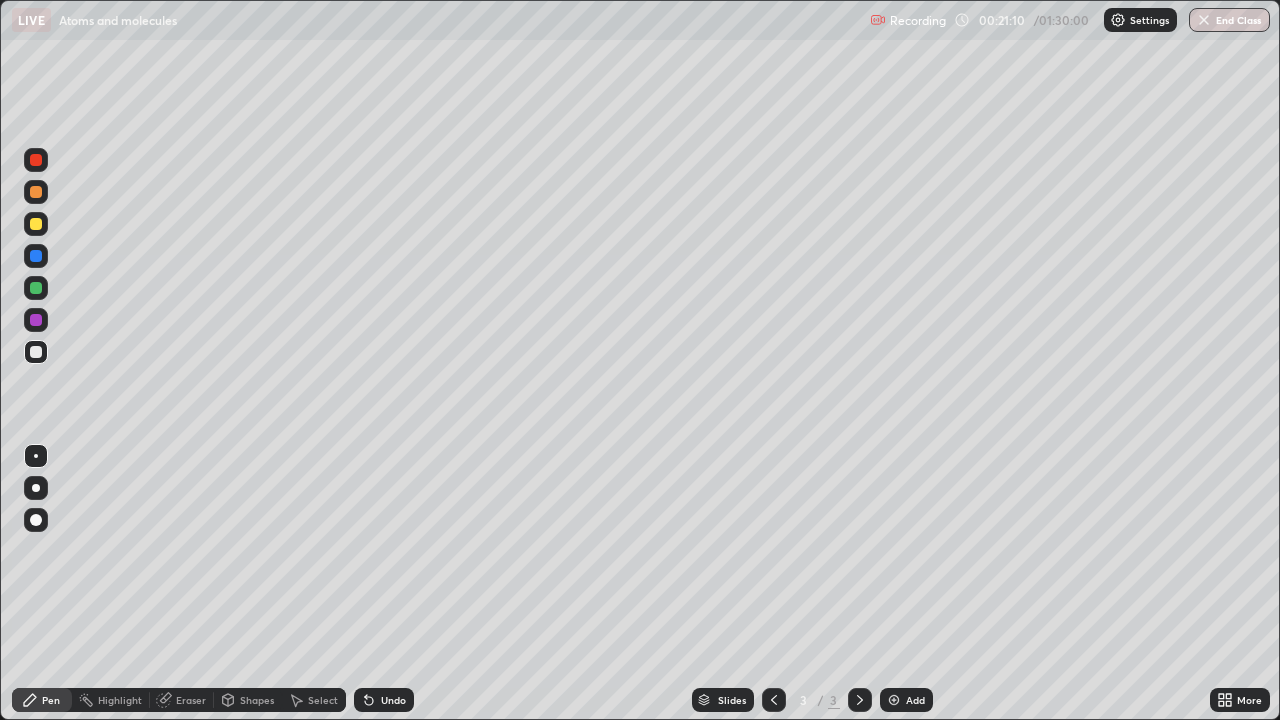 click on "Undo" at bounding box center (384, 700) 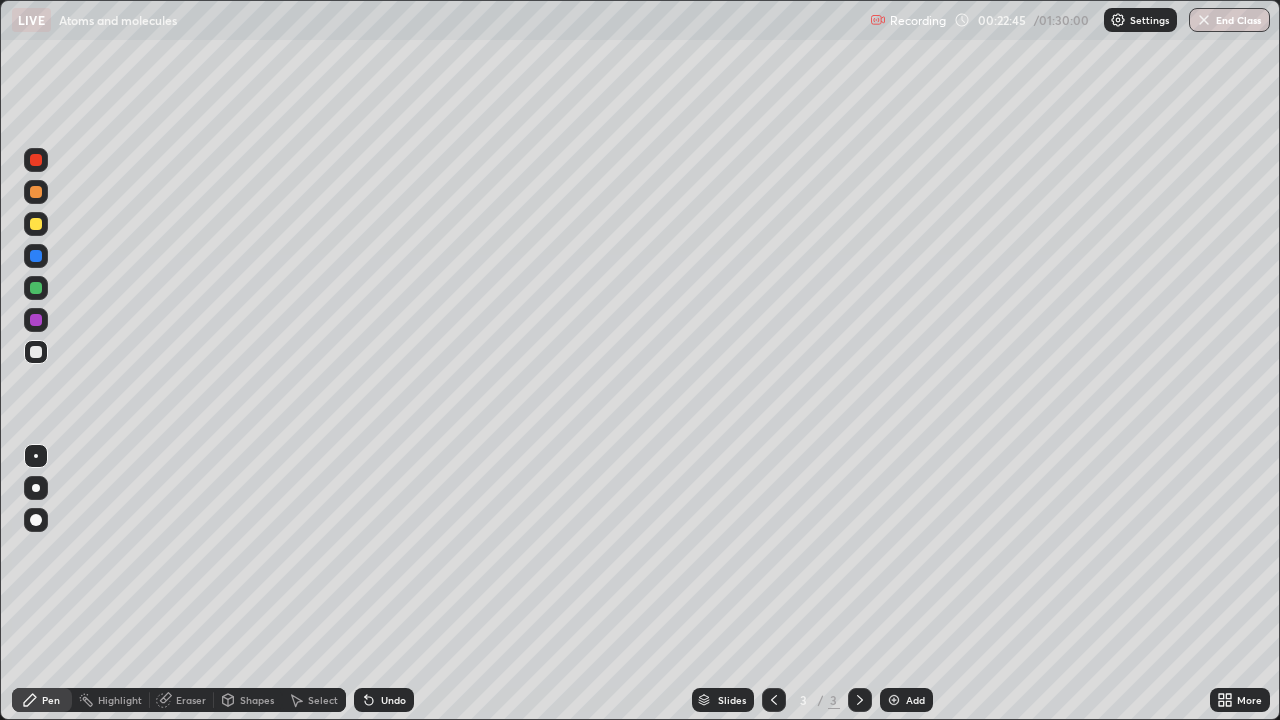 click on "Undo" at bounding box center [384, 700] 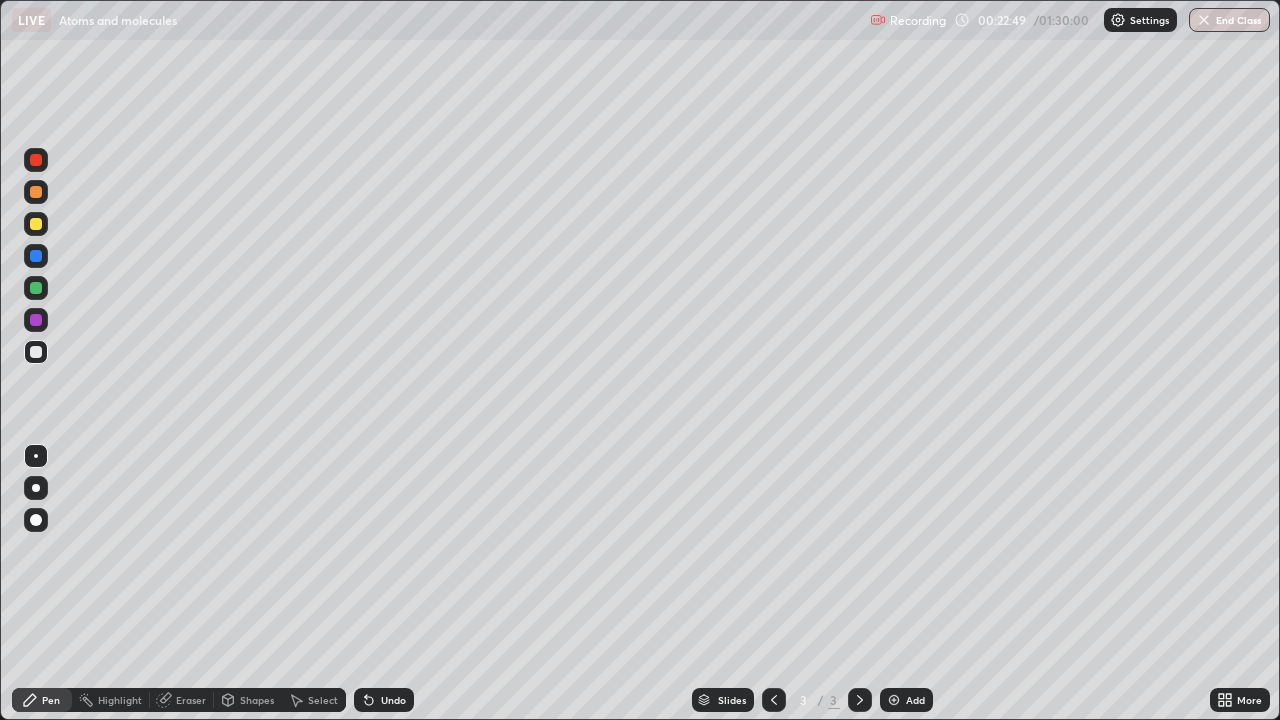 click on "Eraser" at bounding box center (191, 700) 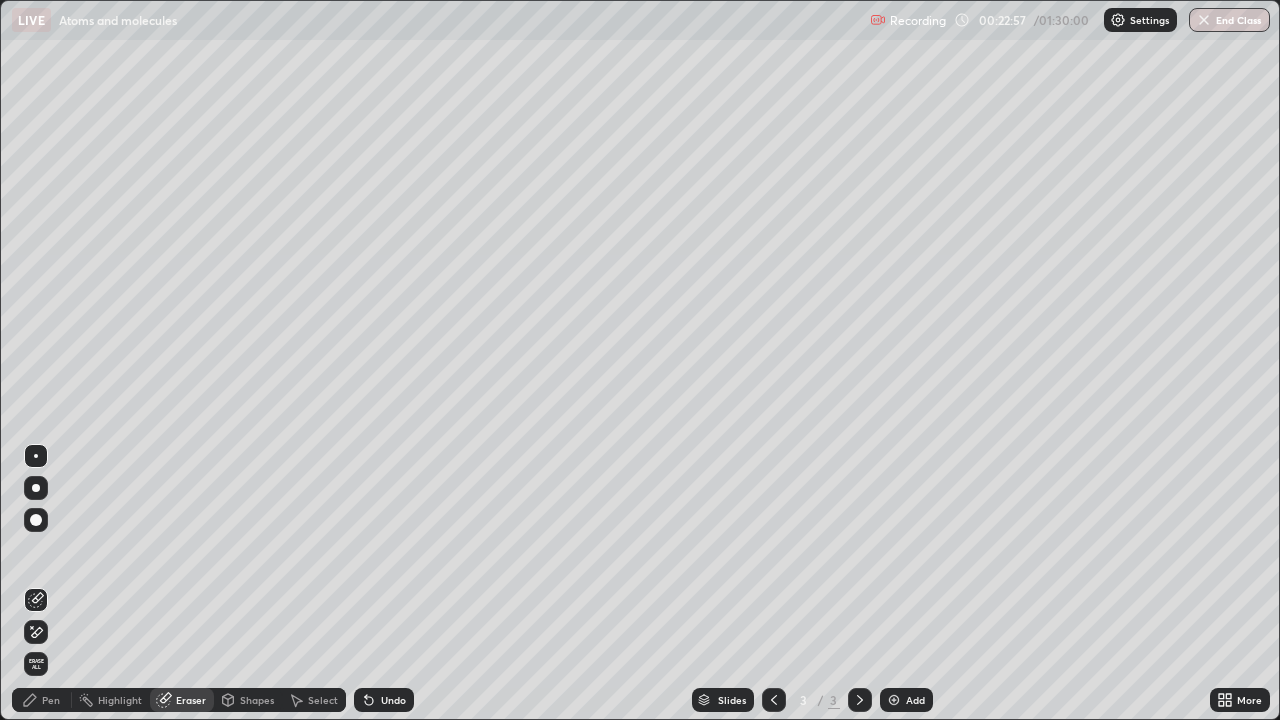 click on "Pen" at bounding box center (42, 700) 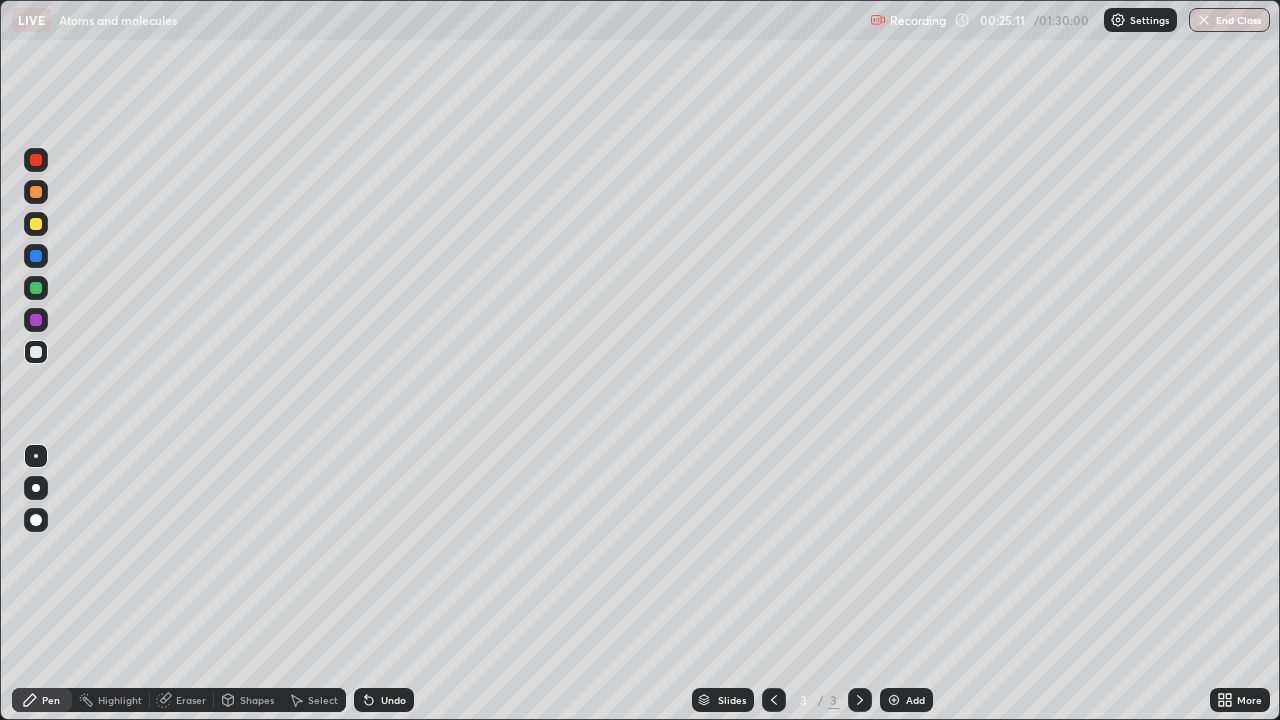 click on "Undo" at bounding box center (393, 700) 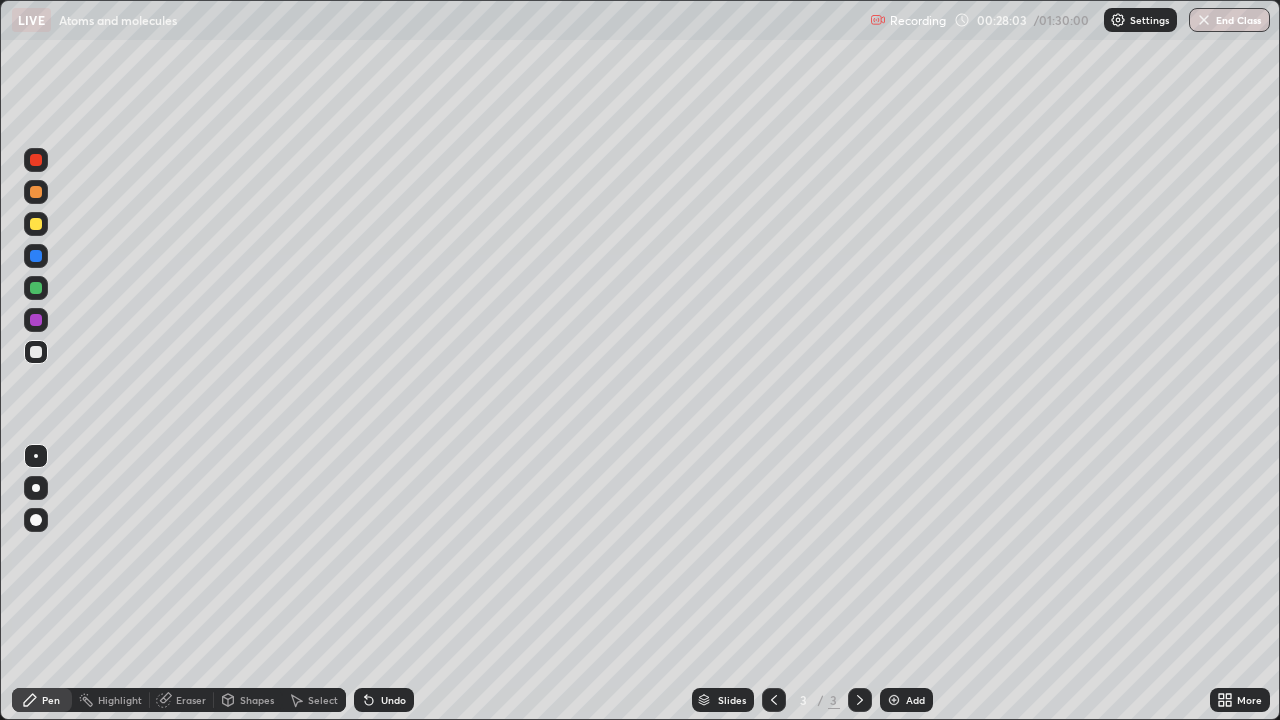 click on "Undo" at bounding box center [384, 700] 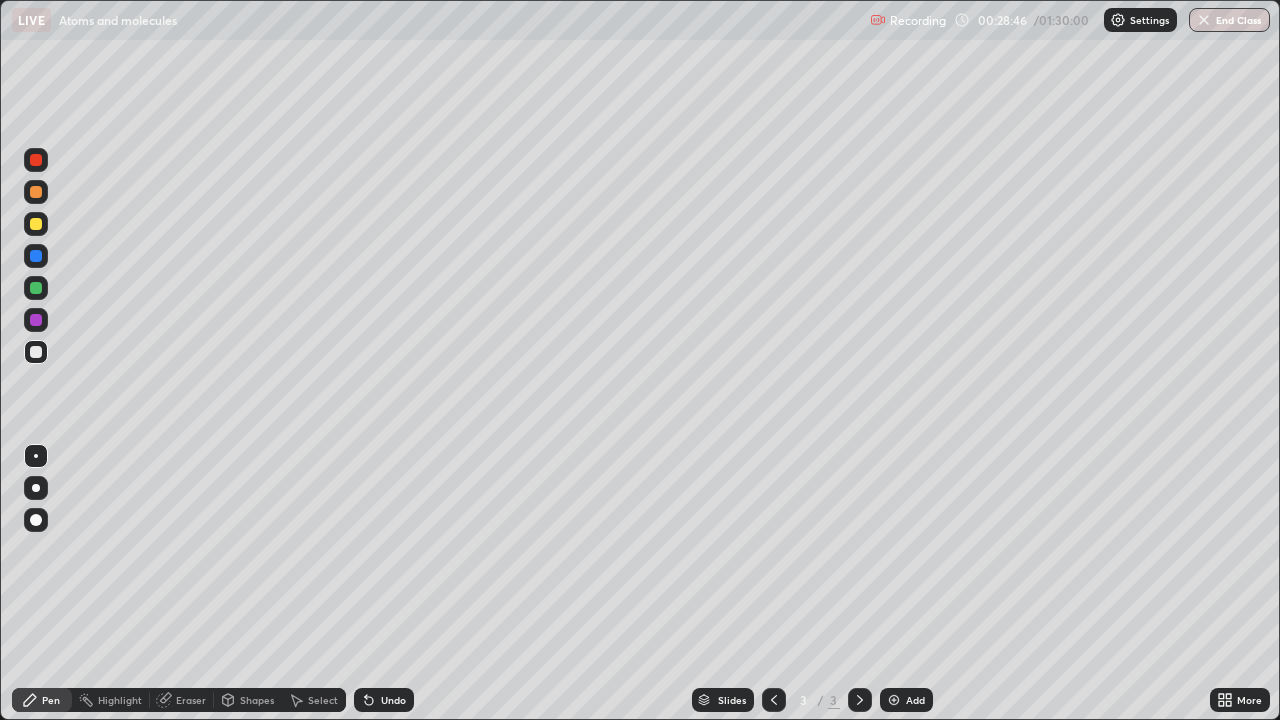 click on "Eraser" at bounding box center (182, 700) 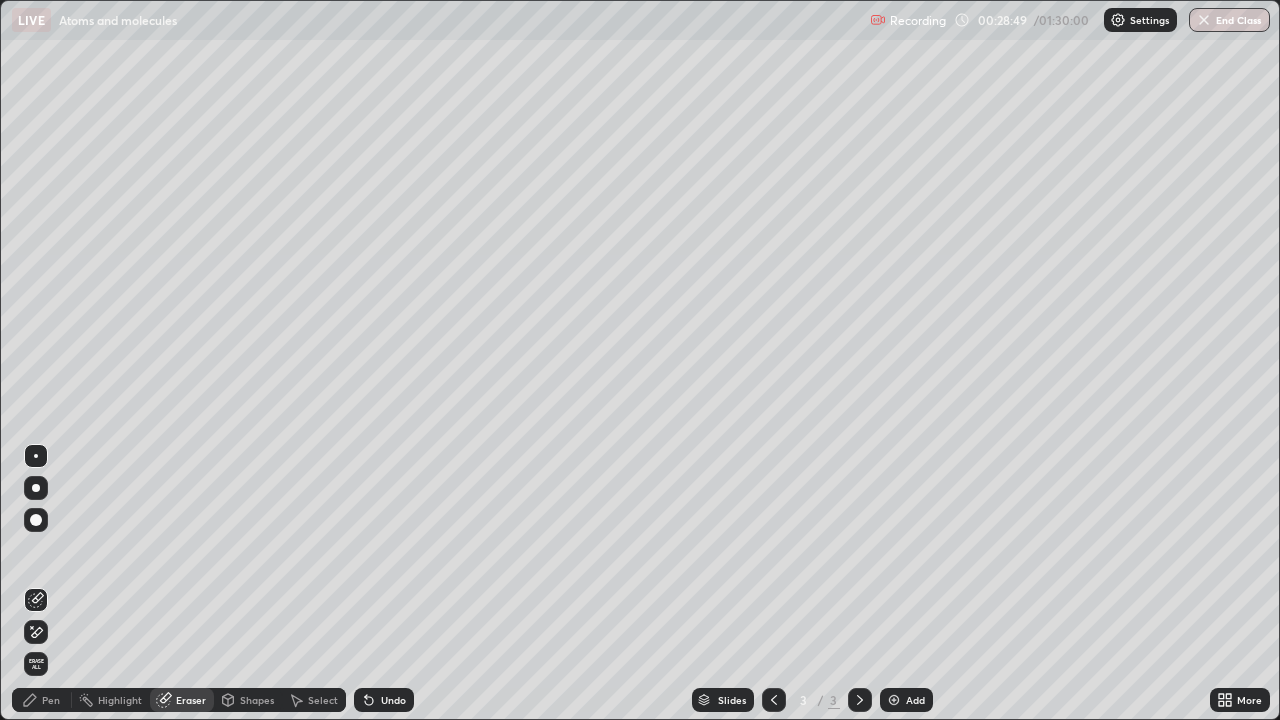 click 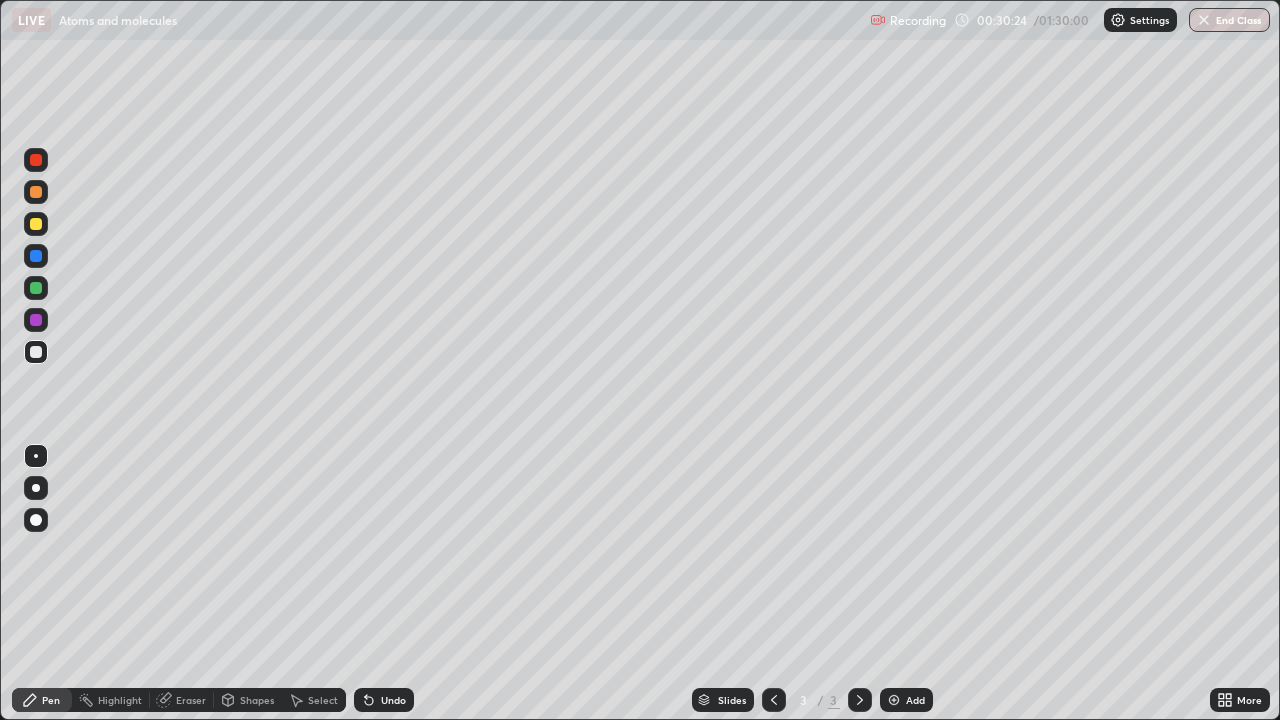 click on "Undo" at bounding box center (384, 700) 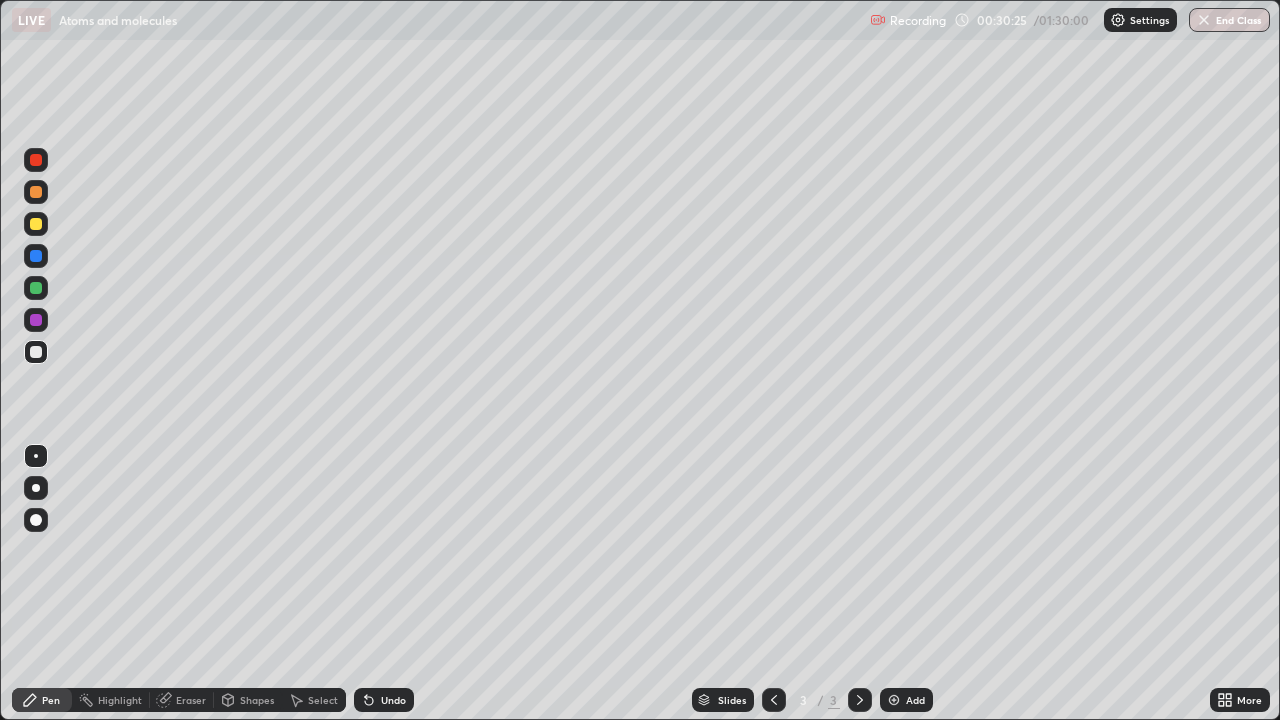 click on "Undo" at bounding box center [393, 700] 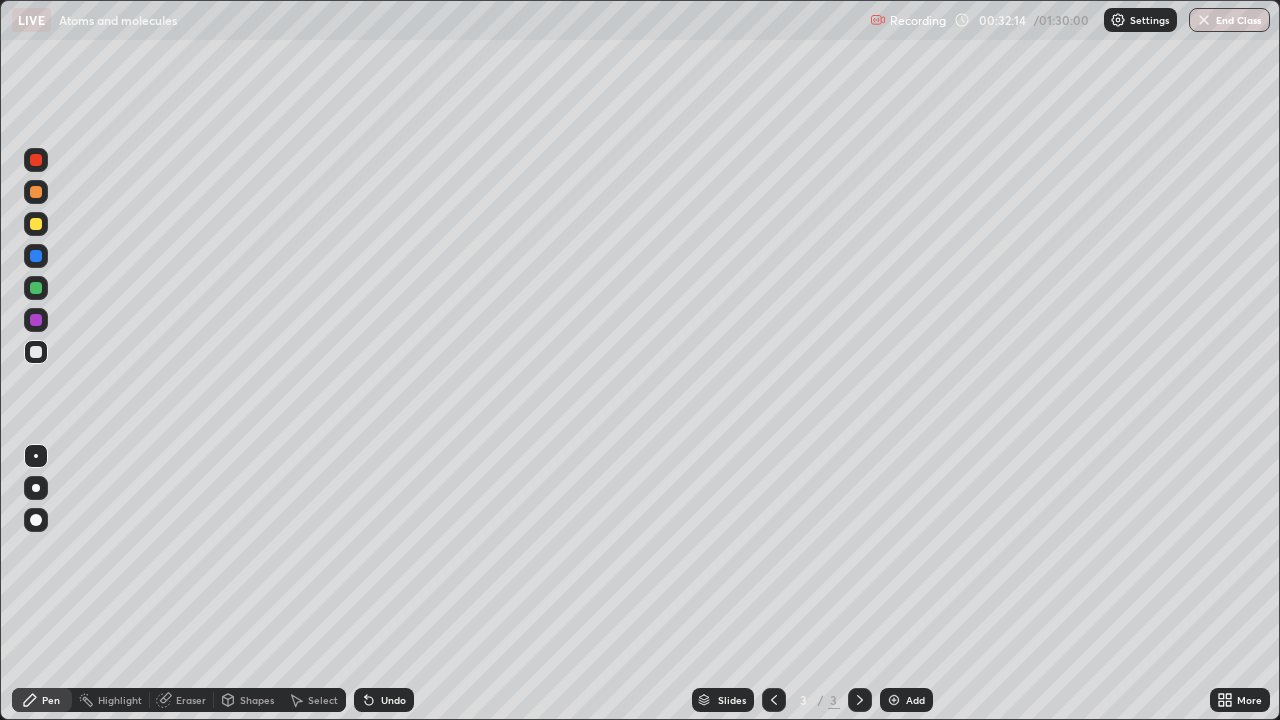 click on "Add" at bounding box center [906, 700] 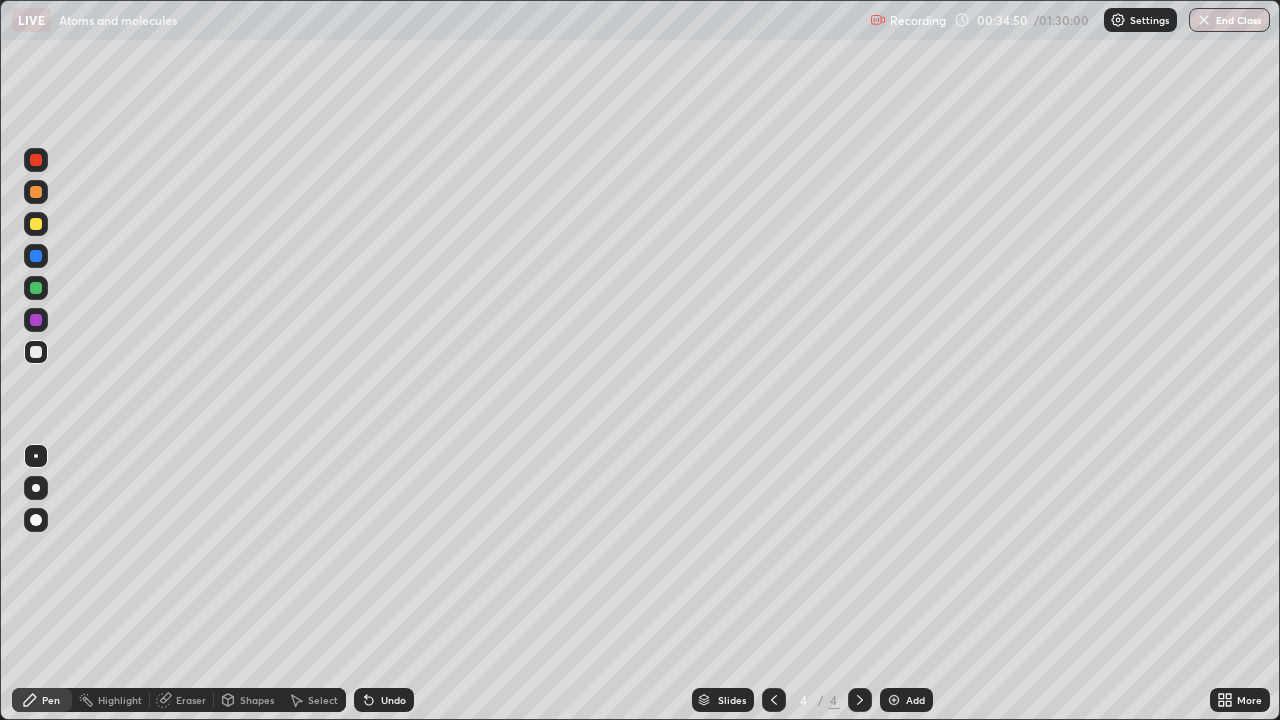 click on "Undo" at bounding box center (393, 700) 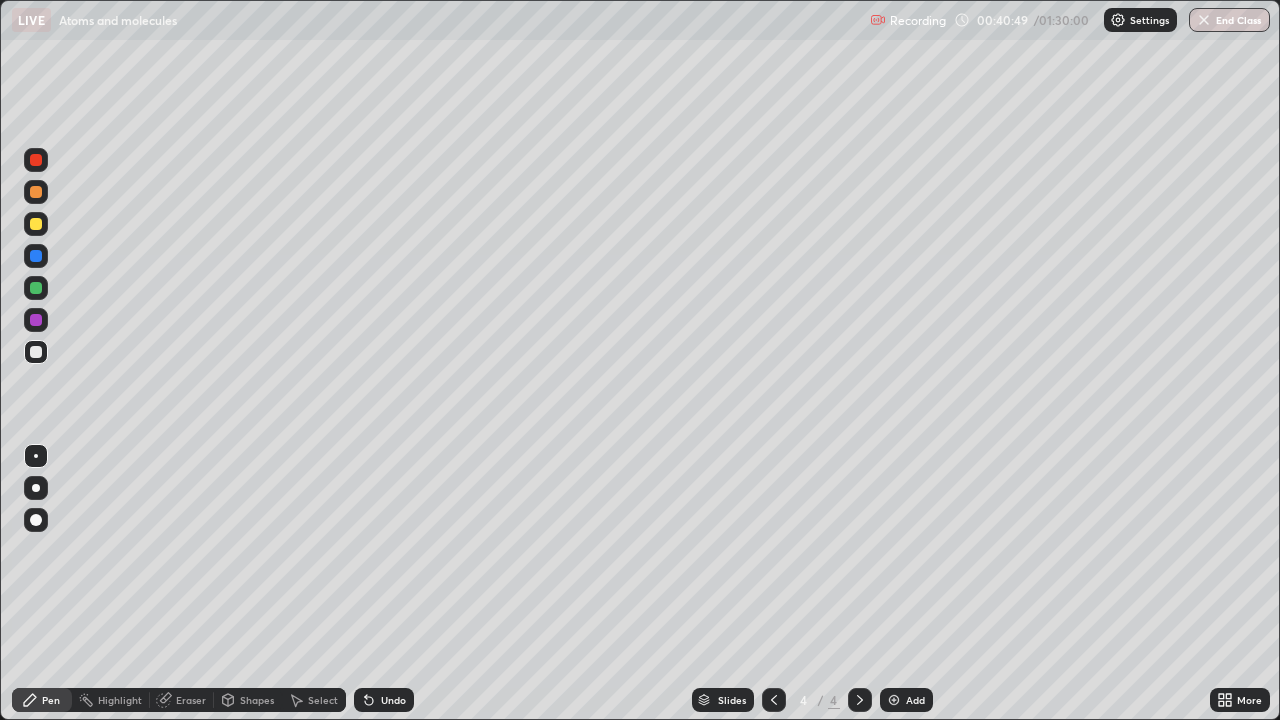 click 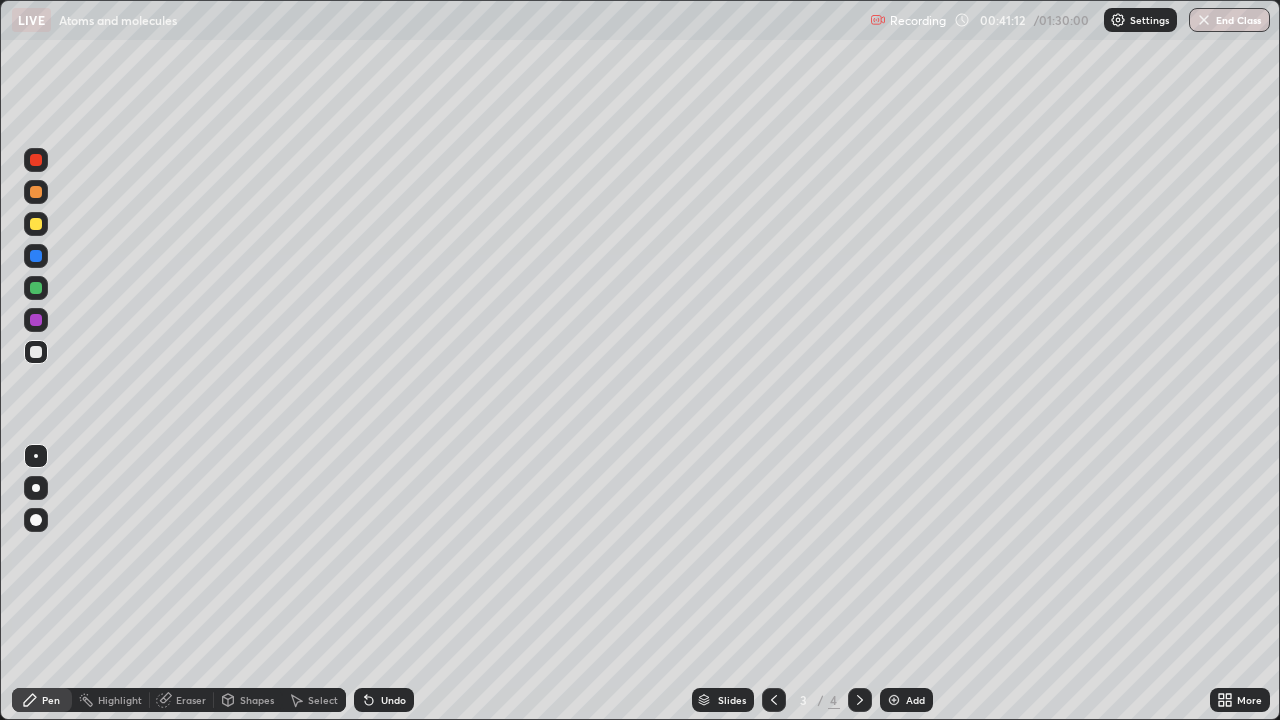 click 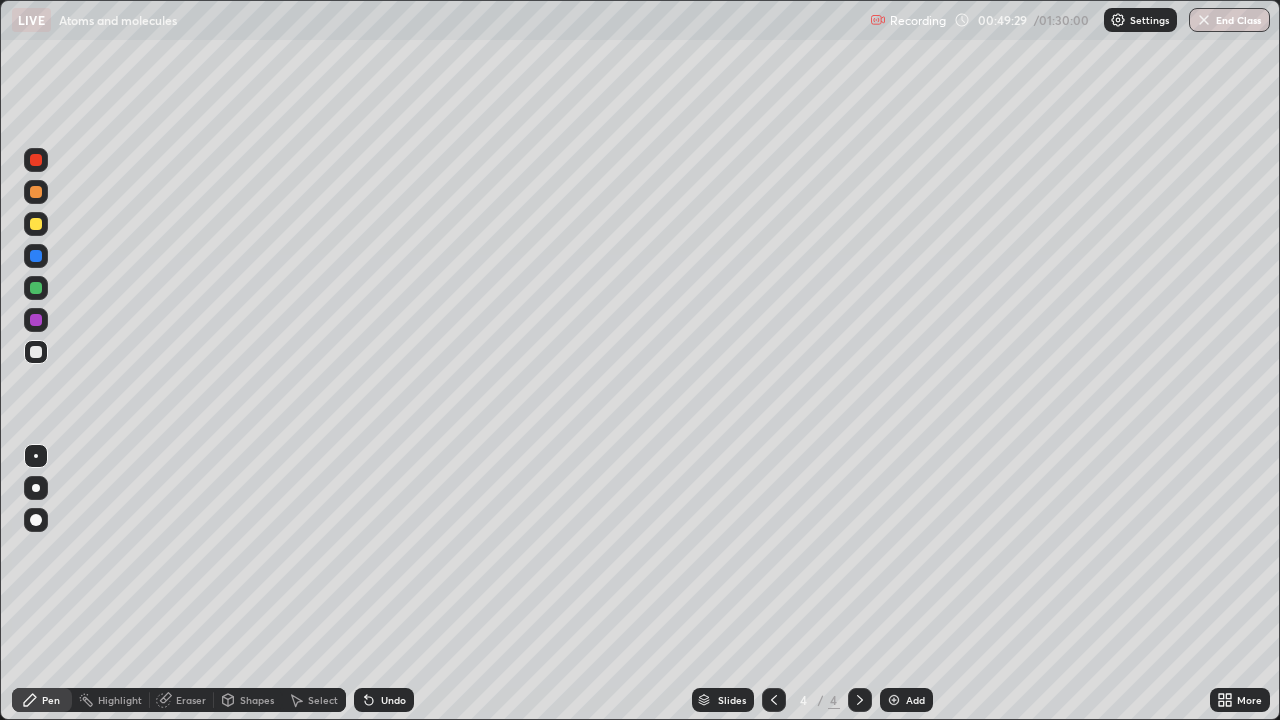 click at bounding box center [894, 700] 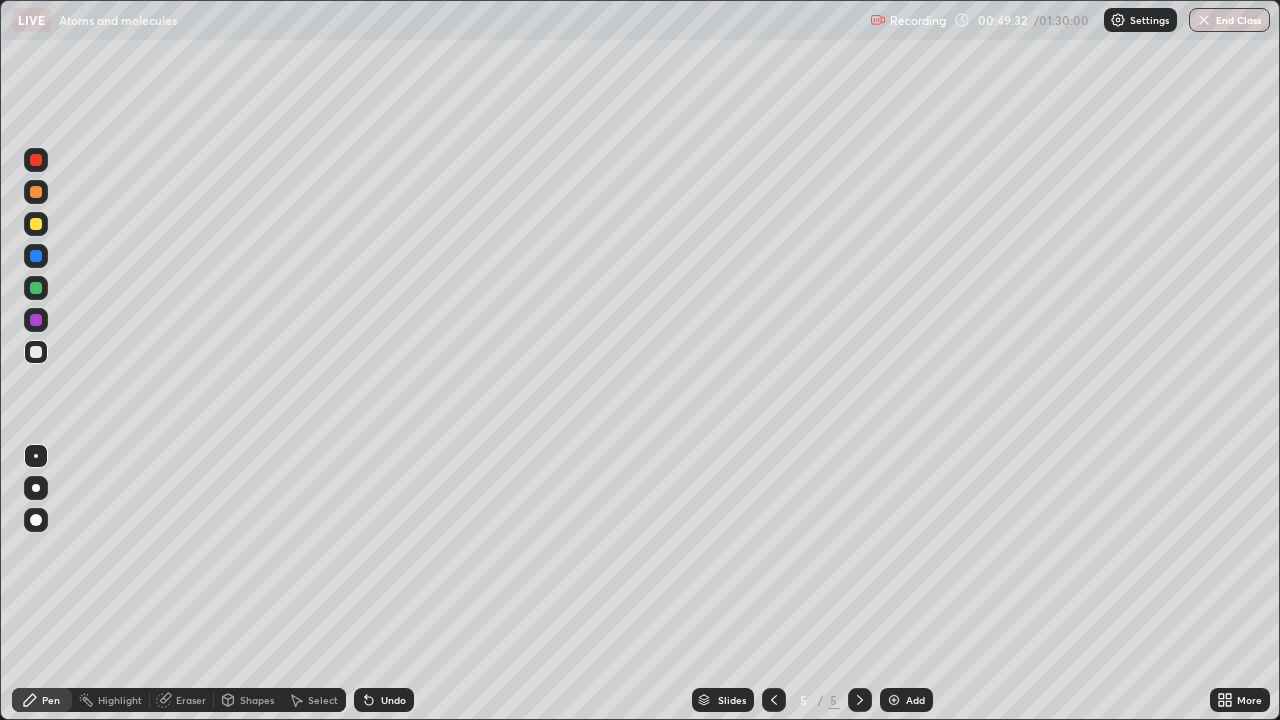 click 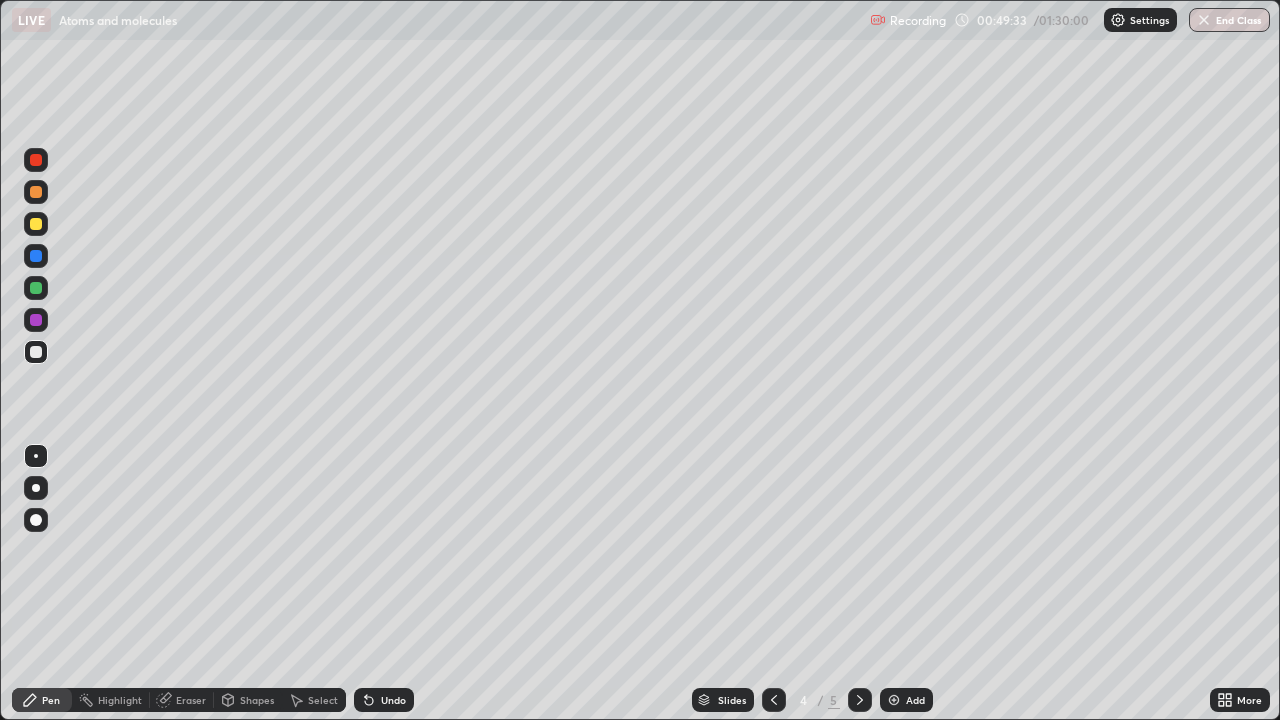 click at bounding box center [860, 700] 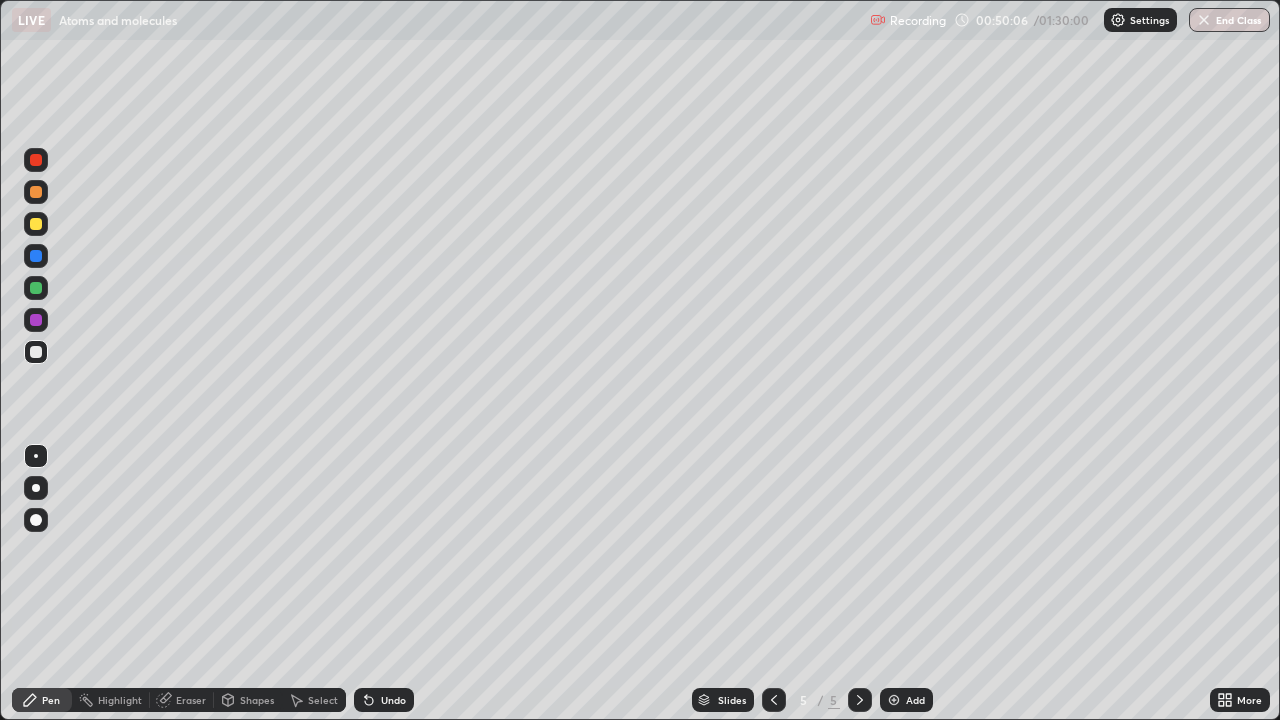 click at bounding box center [36, 224] 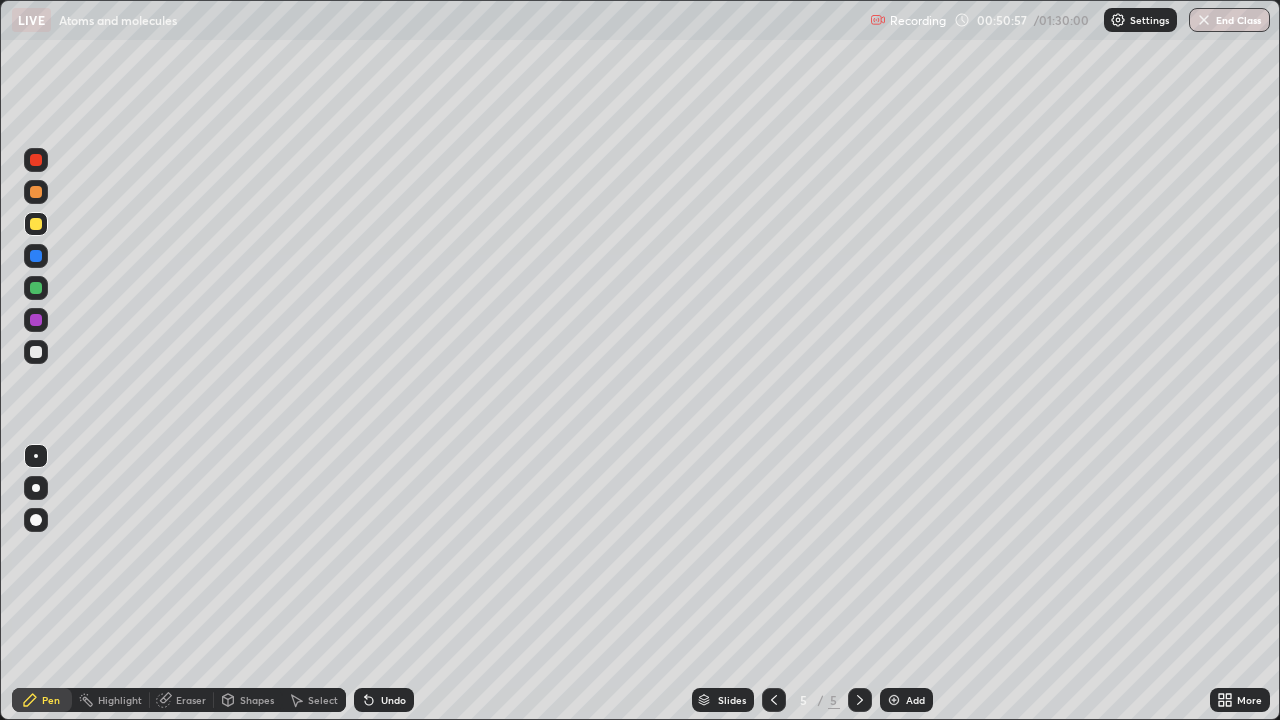 click at bounding box center (774, 700) 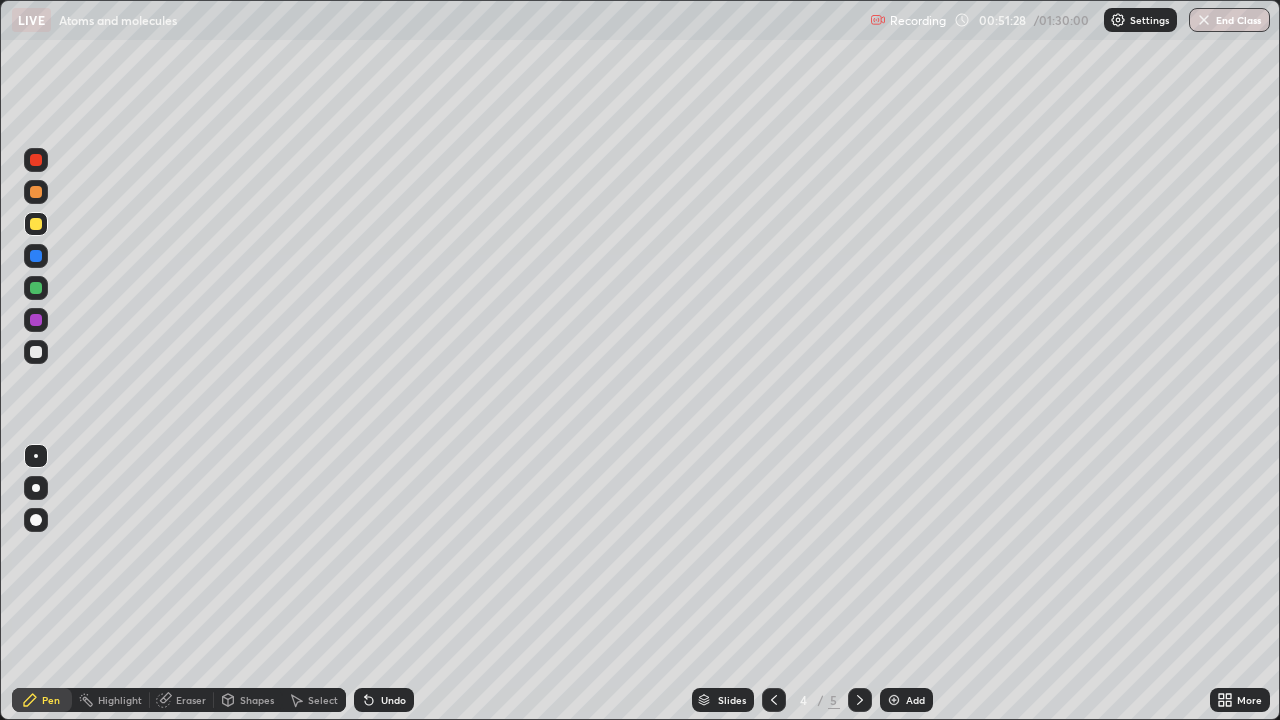 click at bounding box center (860, 700) 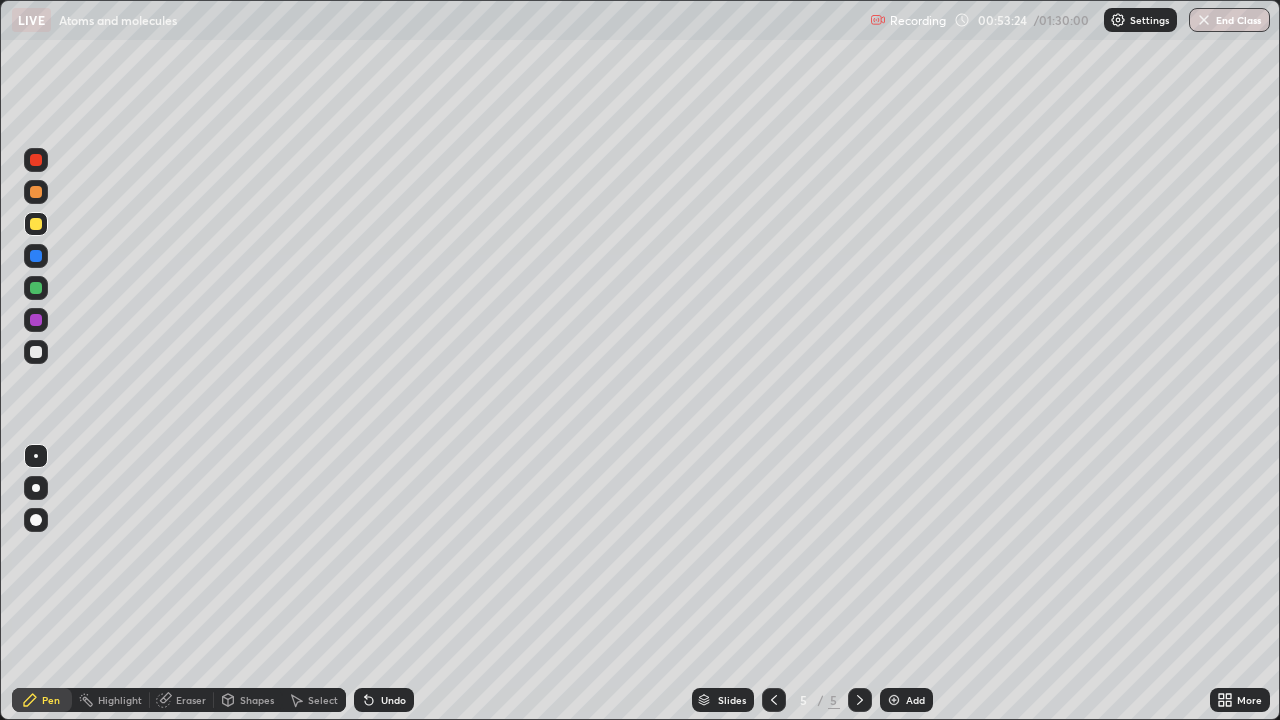 click 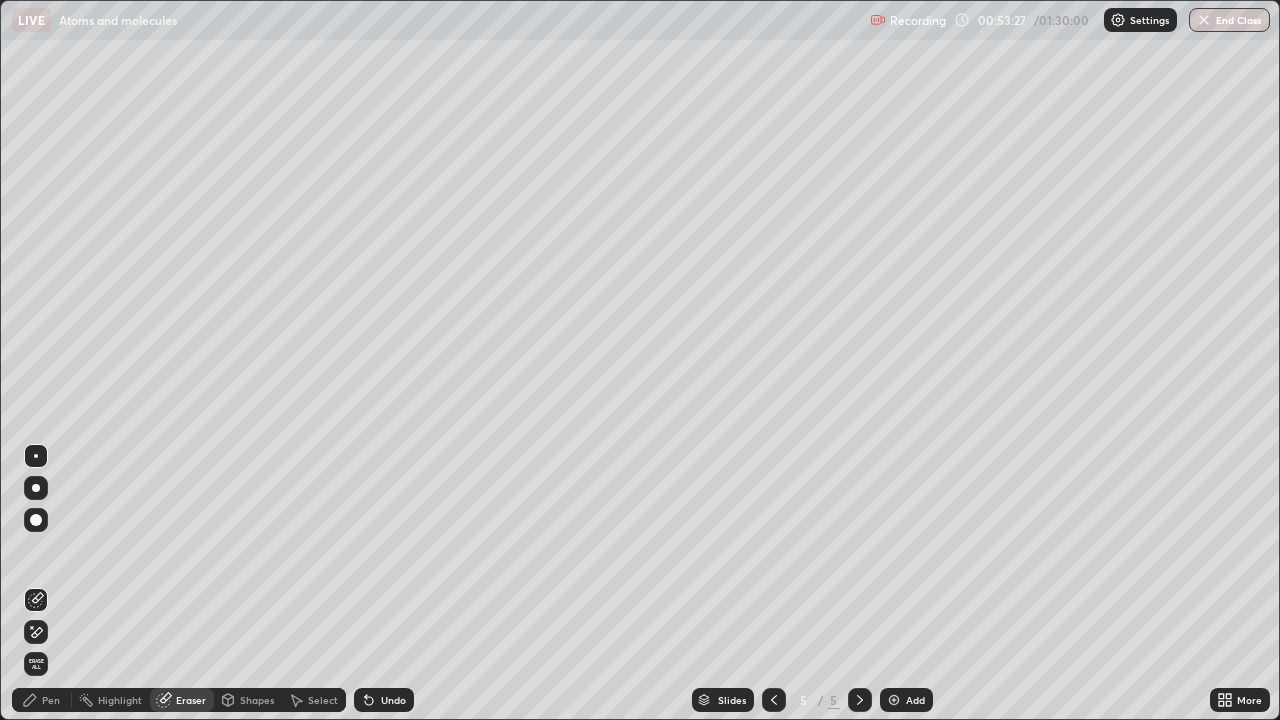 click 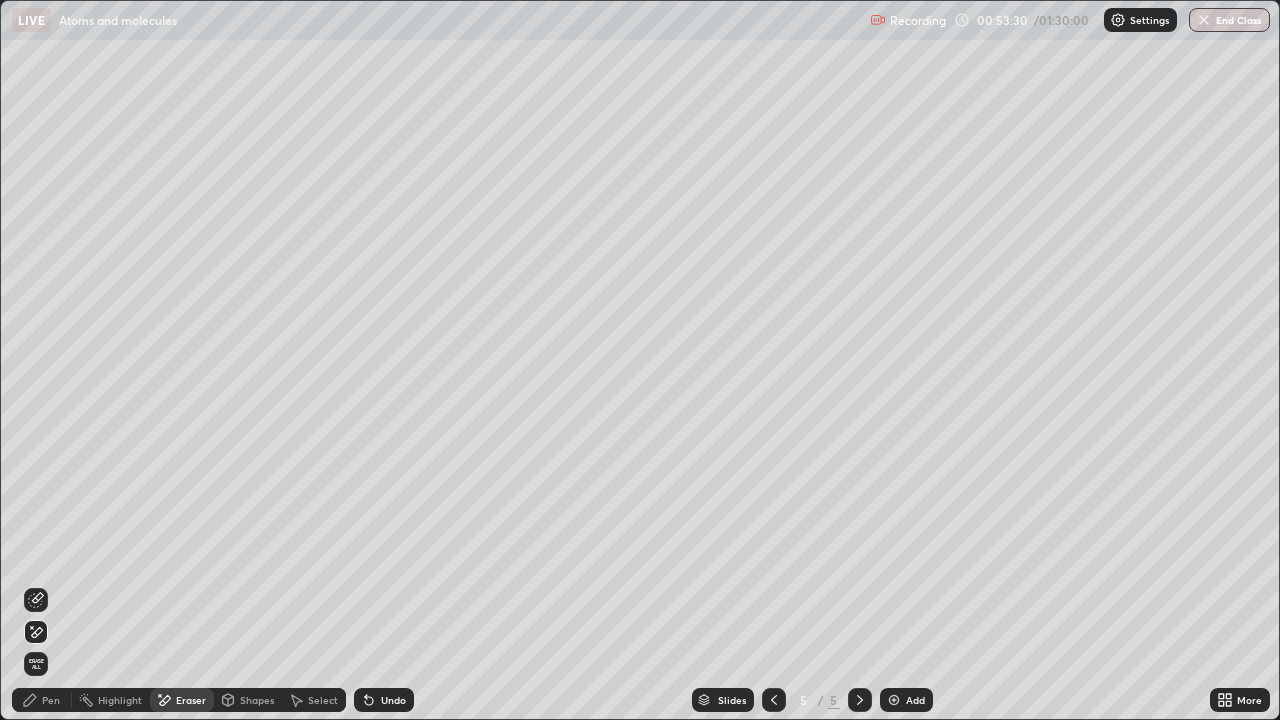 click 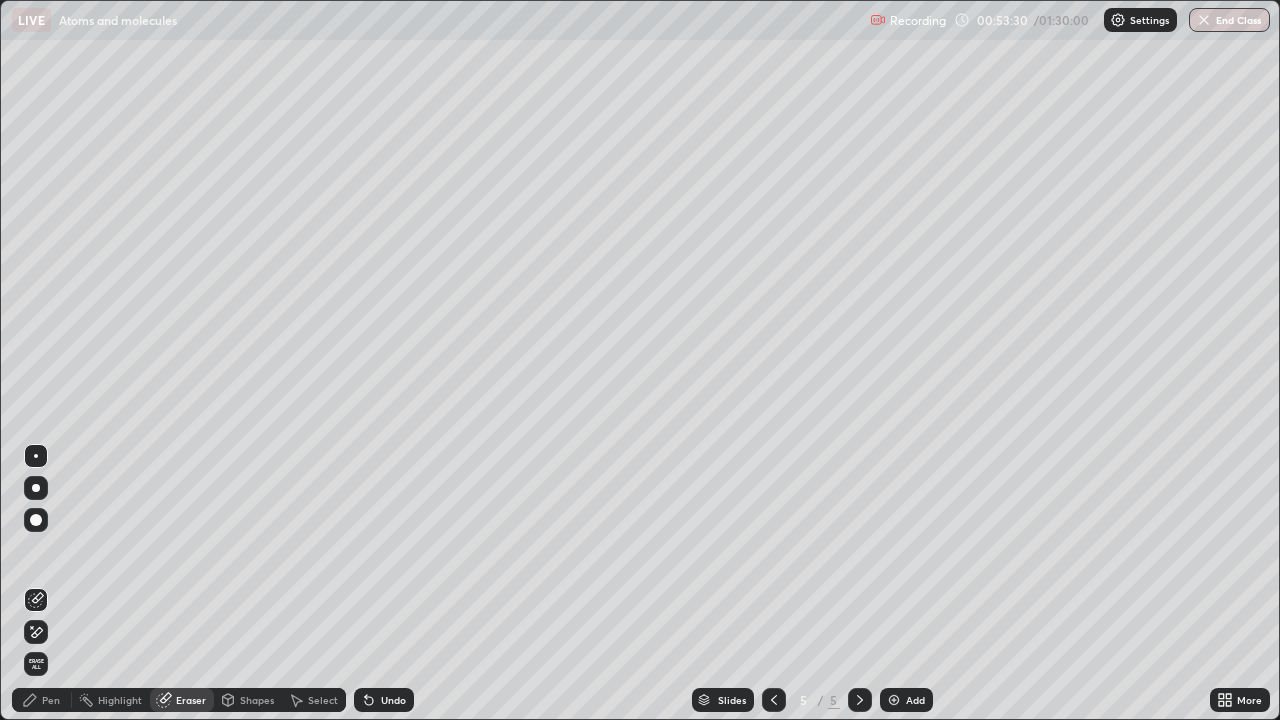 click on "Pen" at bounding box center (42, 700) 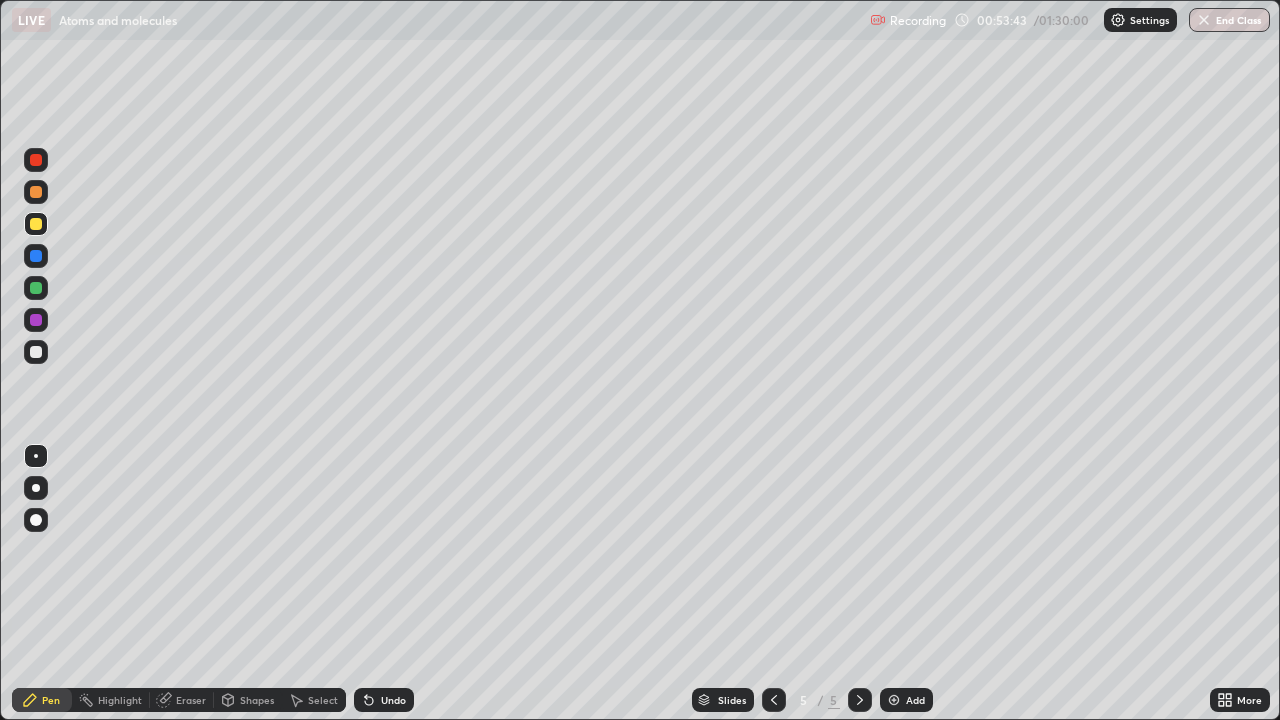 click on "Undo" at bounding box center (393, 700) 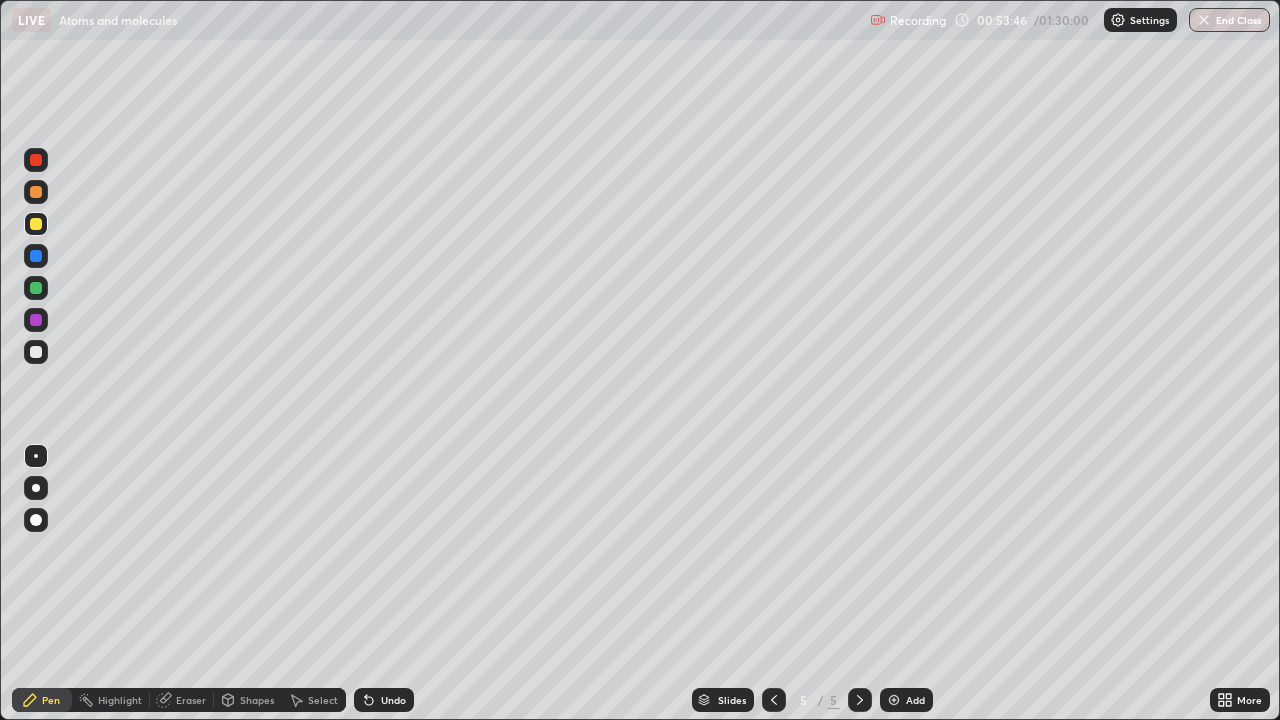 click 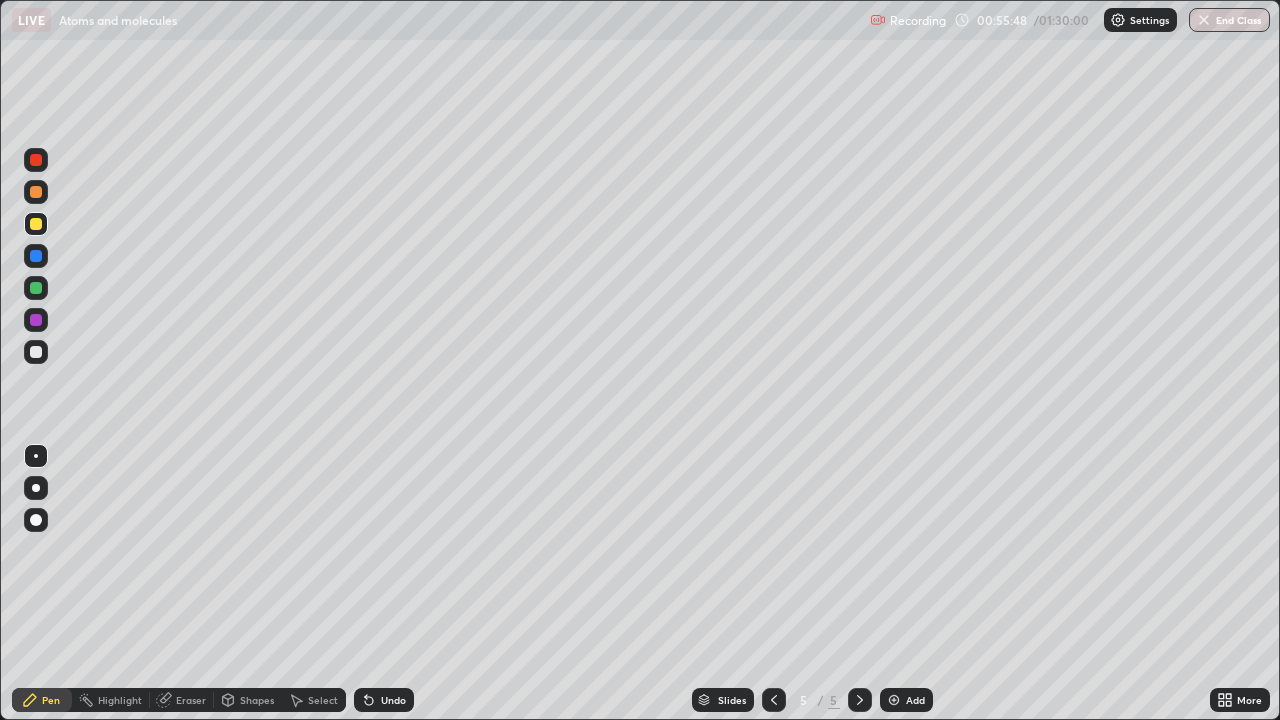 click 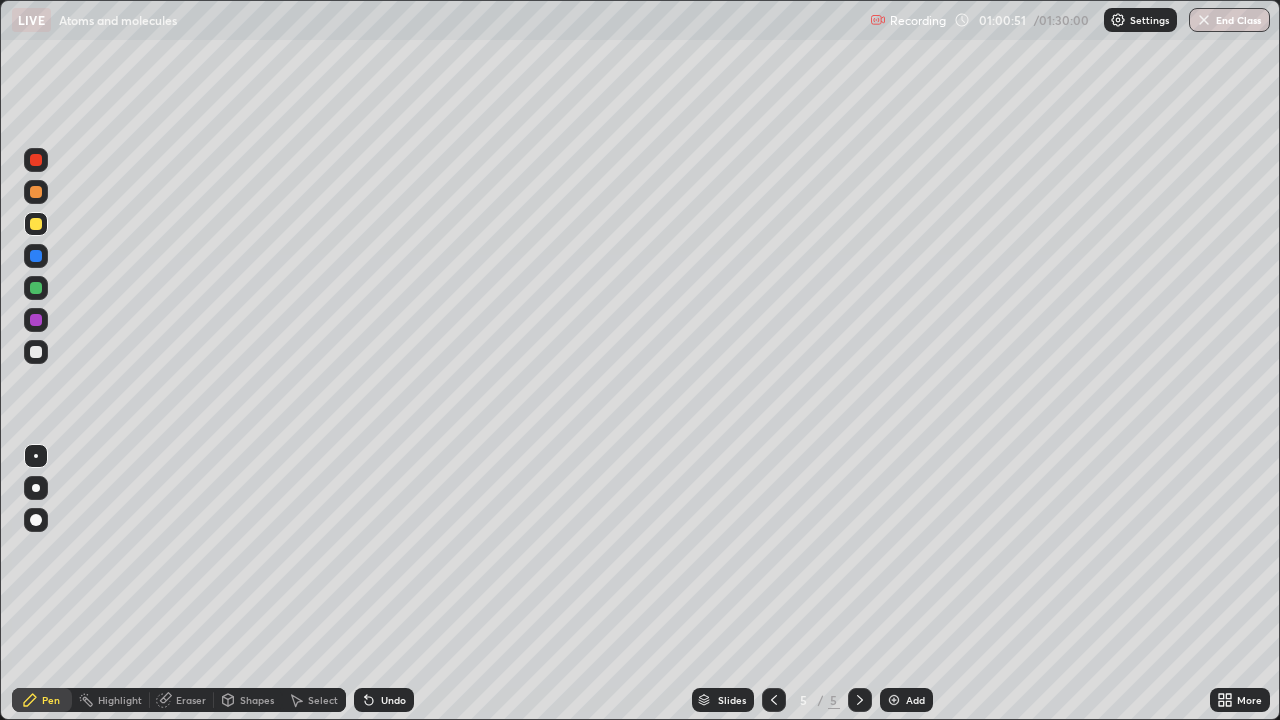 click on "Undo" at bounding box center (393, 700) 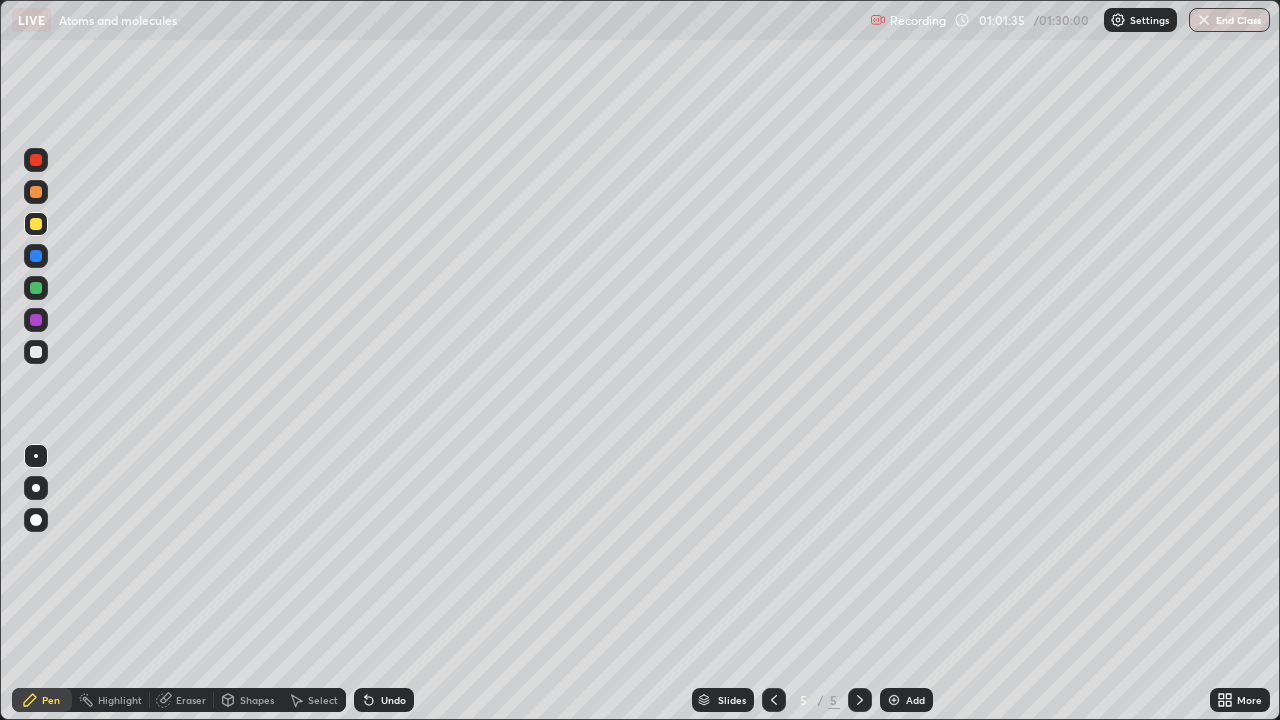 click at bounding box center [36, 160] 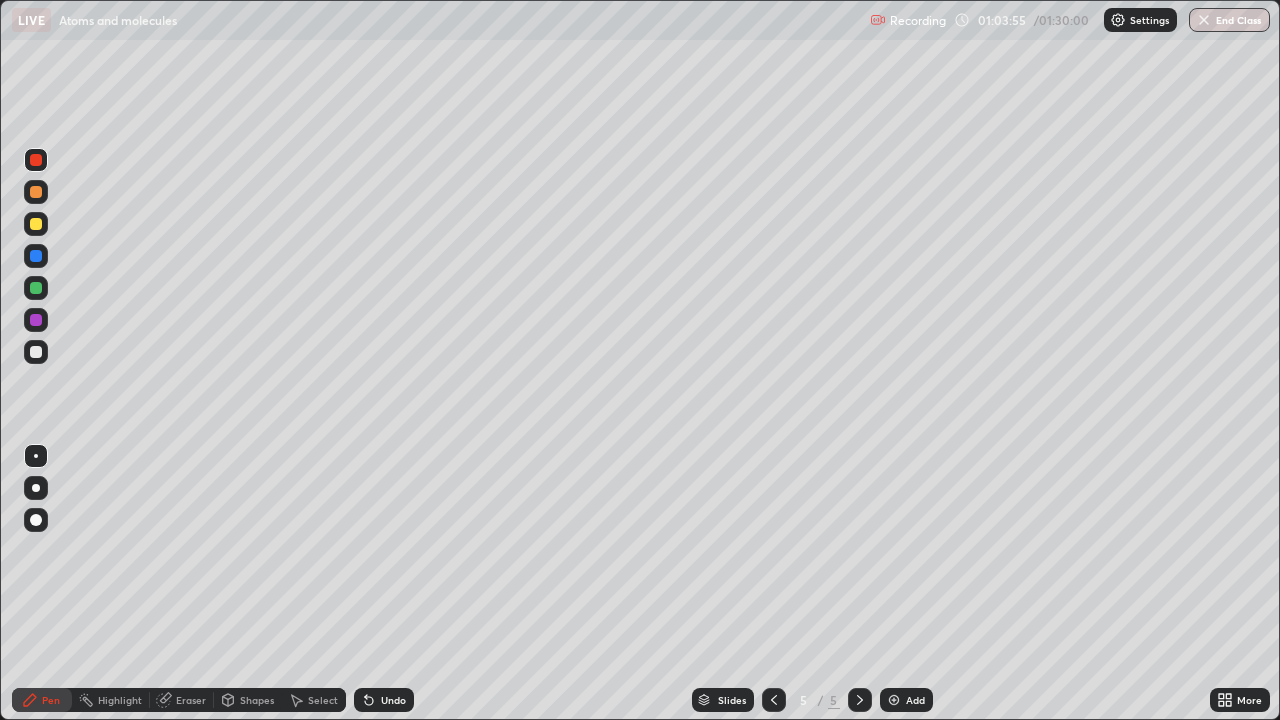 click on "Add" at bounding box center (915, 700) 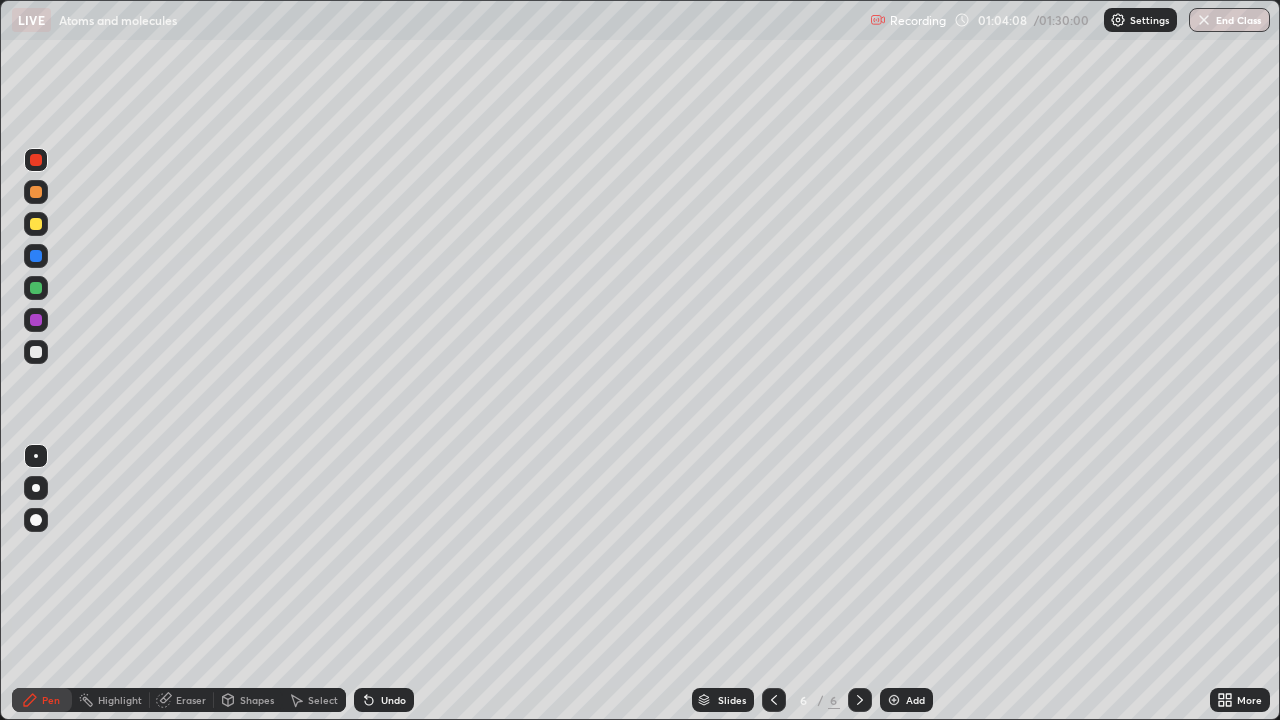 click at bounding box center [36, 352] 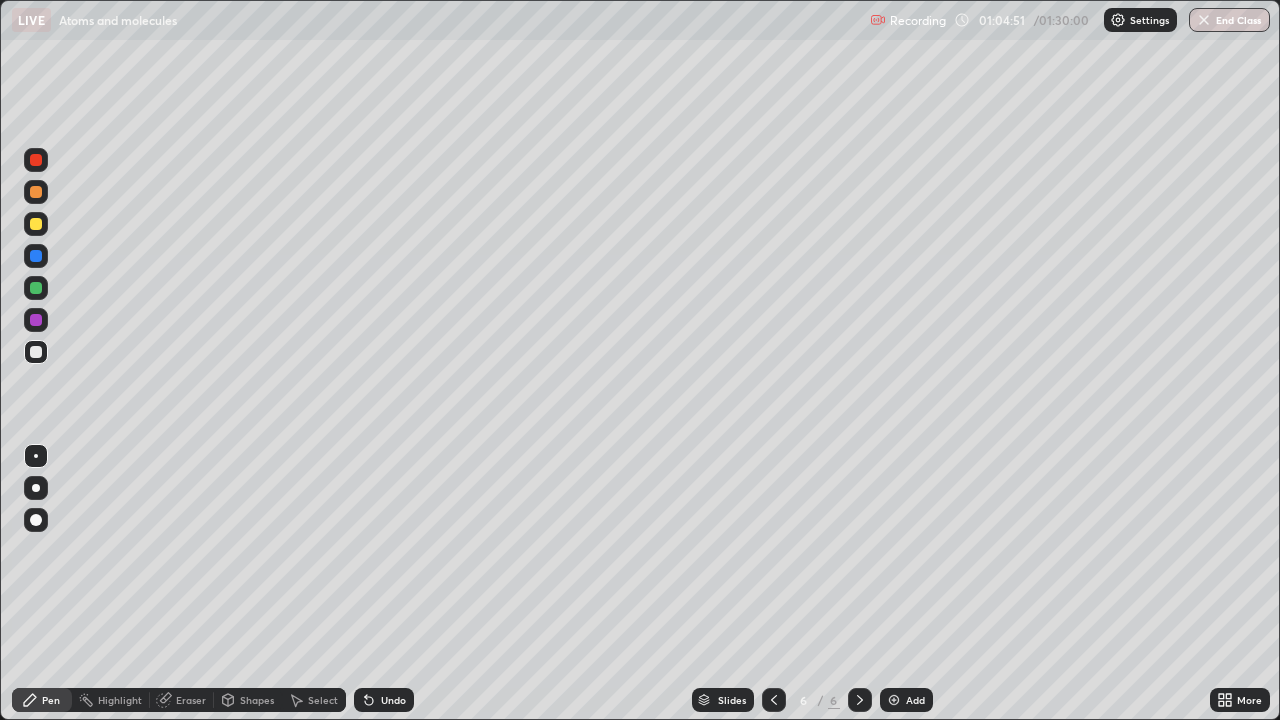 click on "Undo" at bounding box center (393, 700) 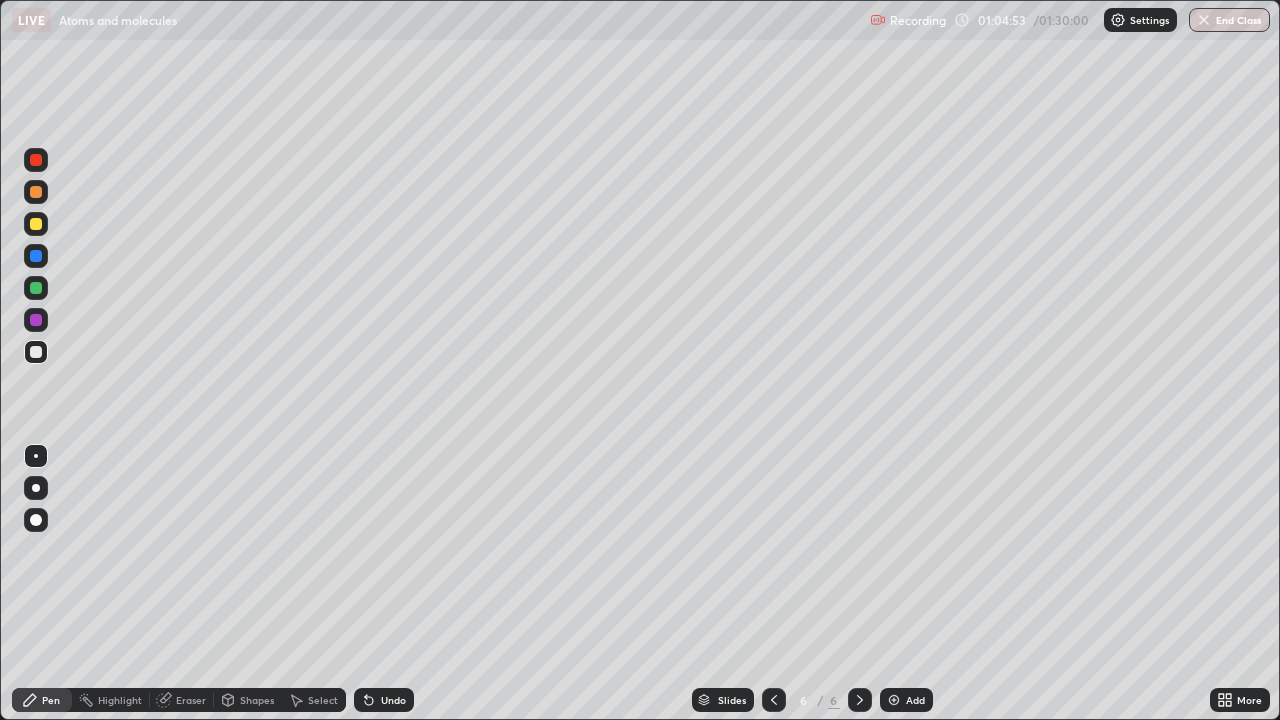 click 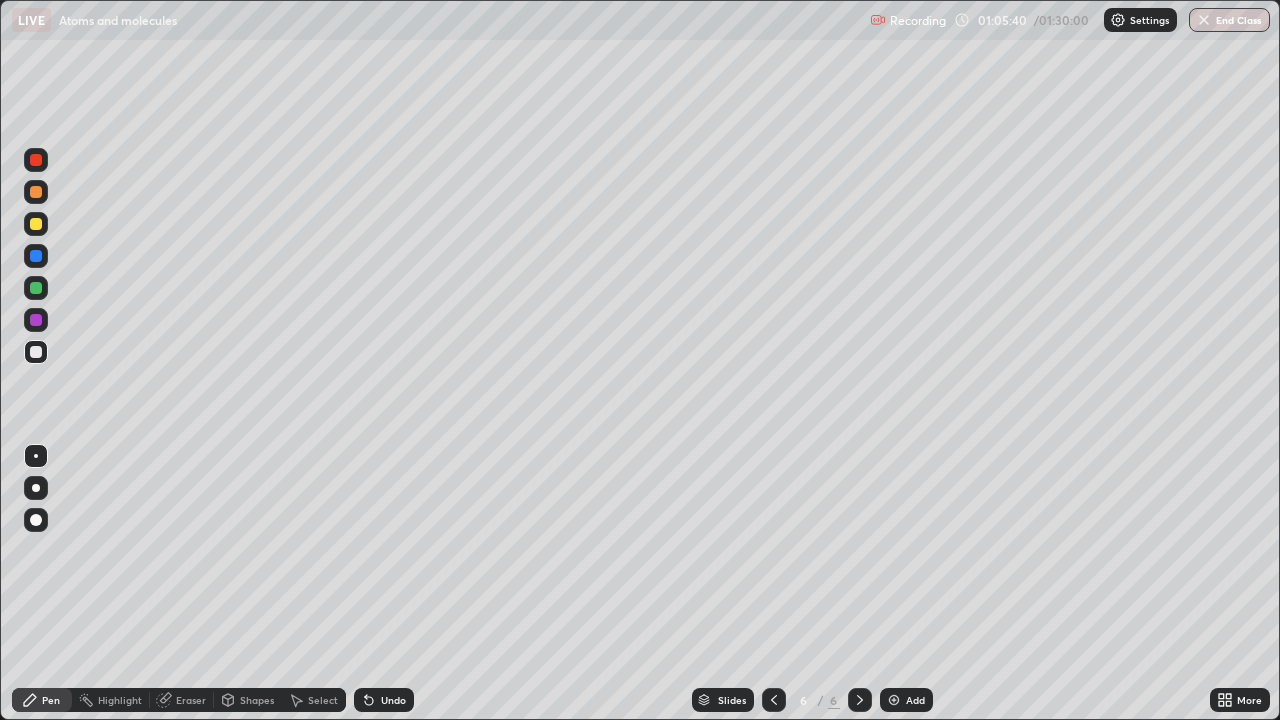 click on "Undo" at bounding box center [393, 700] 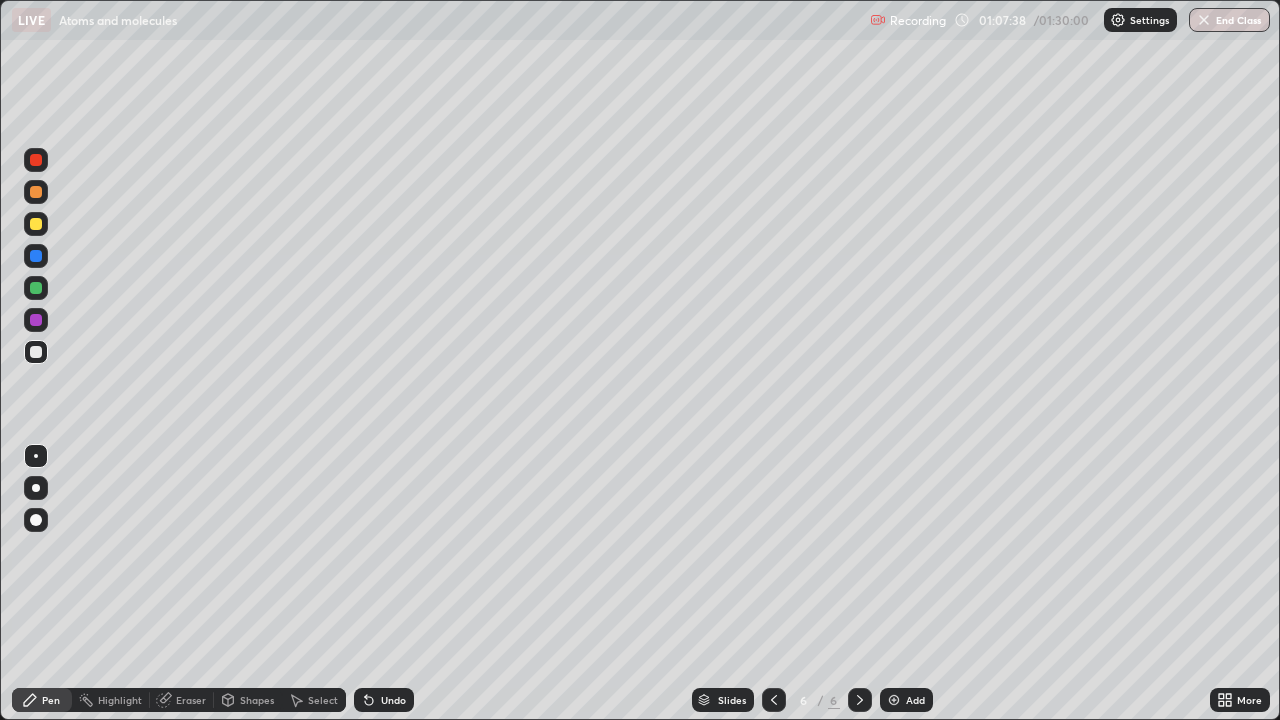 click on "More" at bounding box center (1249, 700) 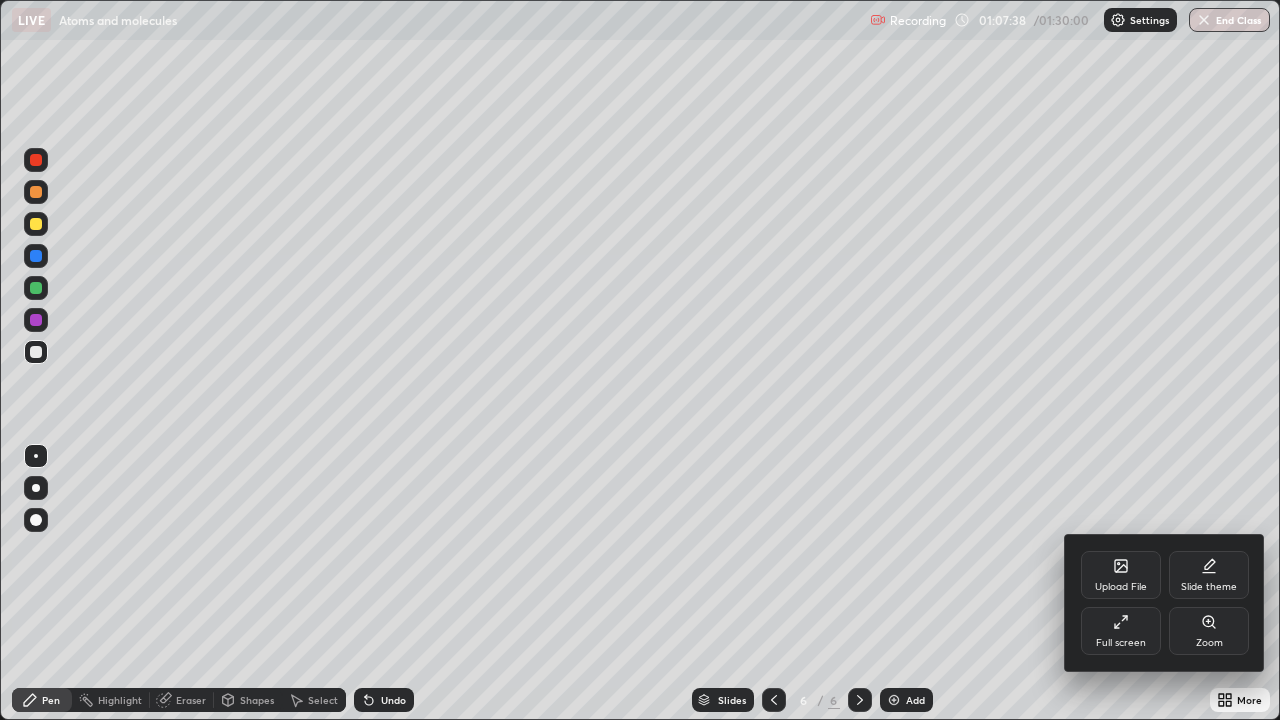 click on "Full screen" at bounding box center [1121, 631] 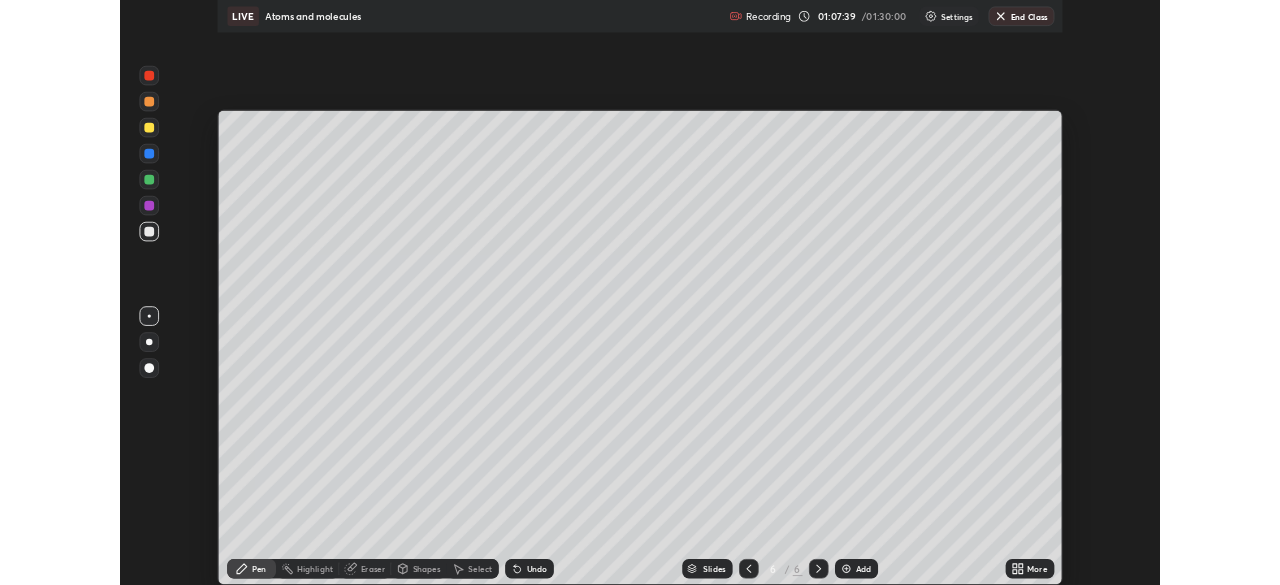 scroll, scrollTop: 585, scrollLeft: 1280, axis: both 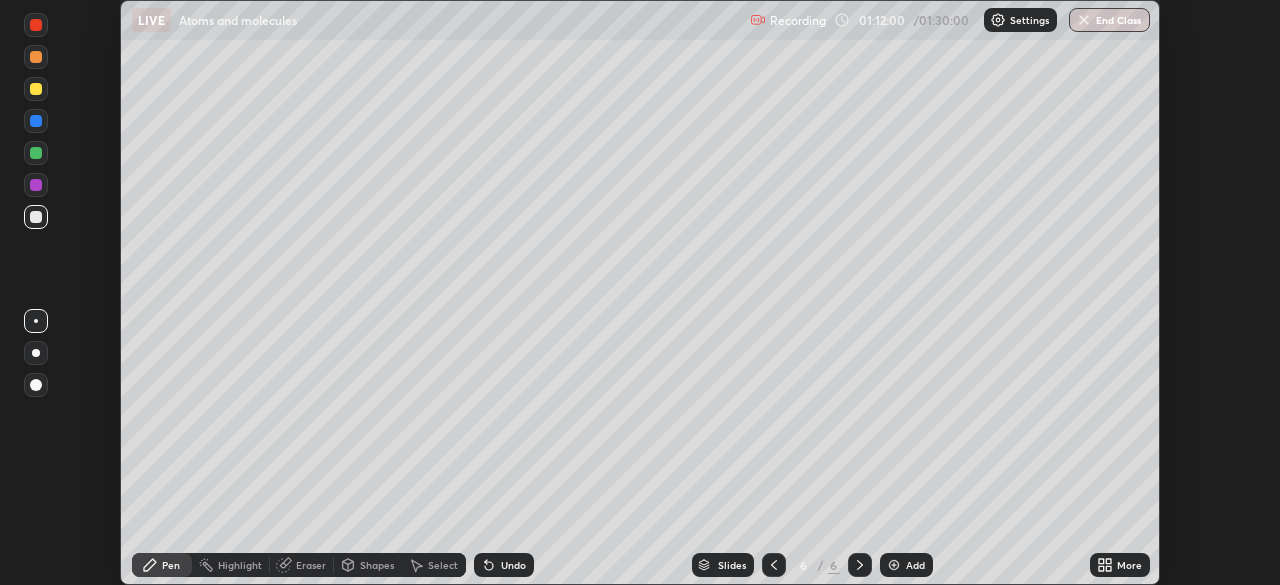 click on "Add" at bounding box center [915, 565] 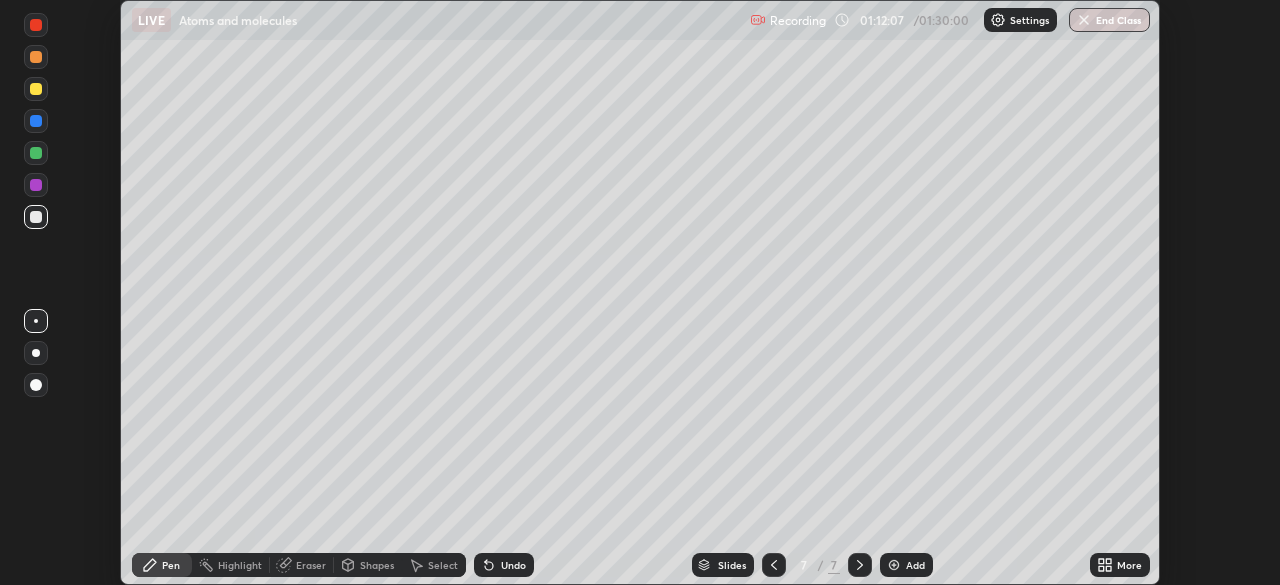 click at bounding box center (894, 565) 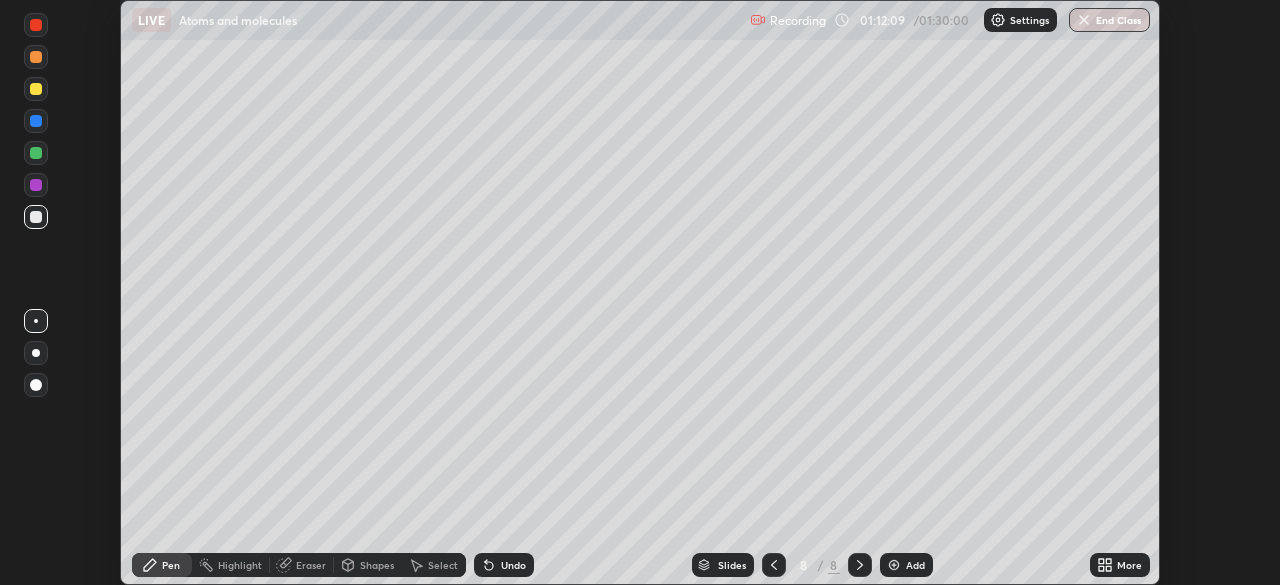 click 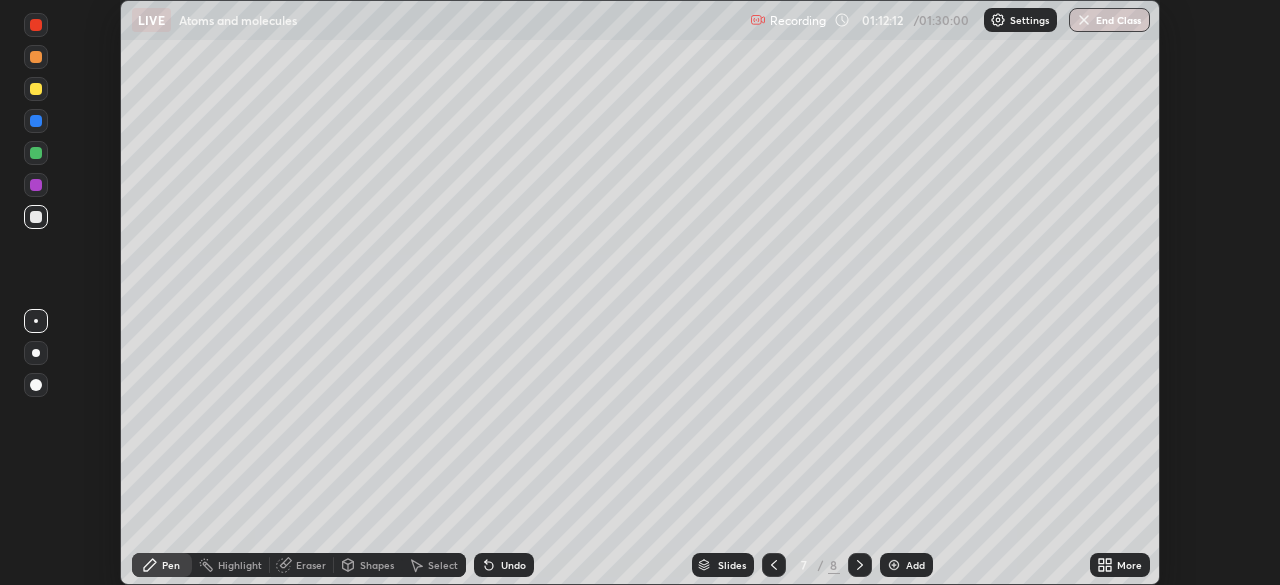 click on "More" at bounding box center (1129, 565) 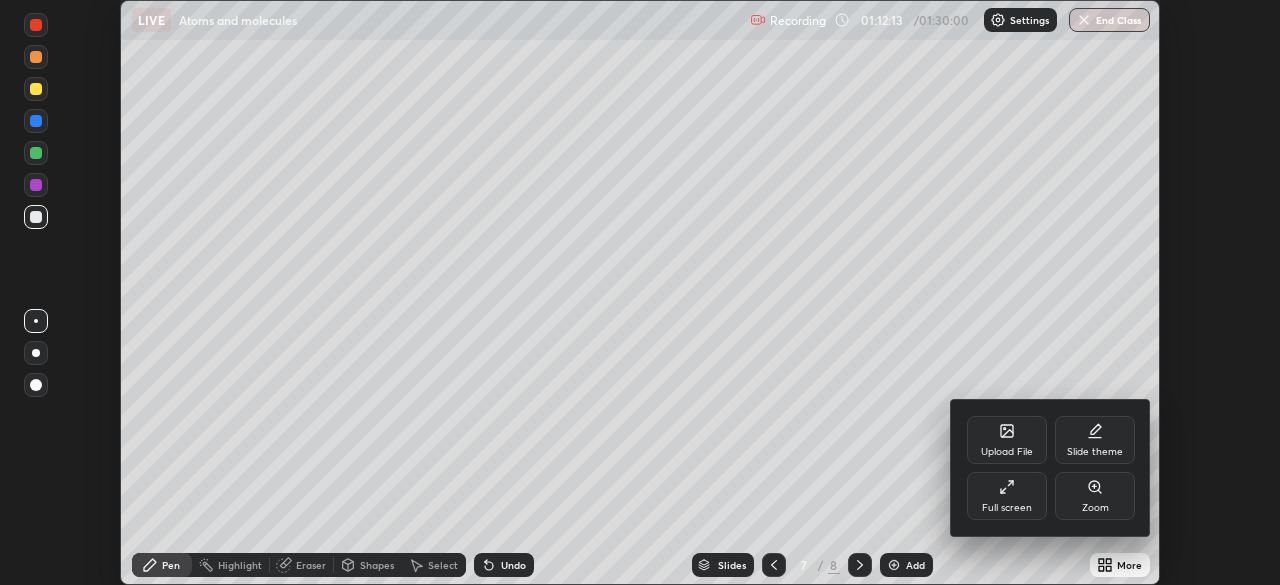 click on "Upload File" at bounding box center (1007, 452) 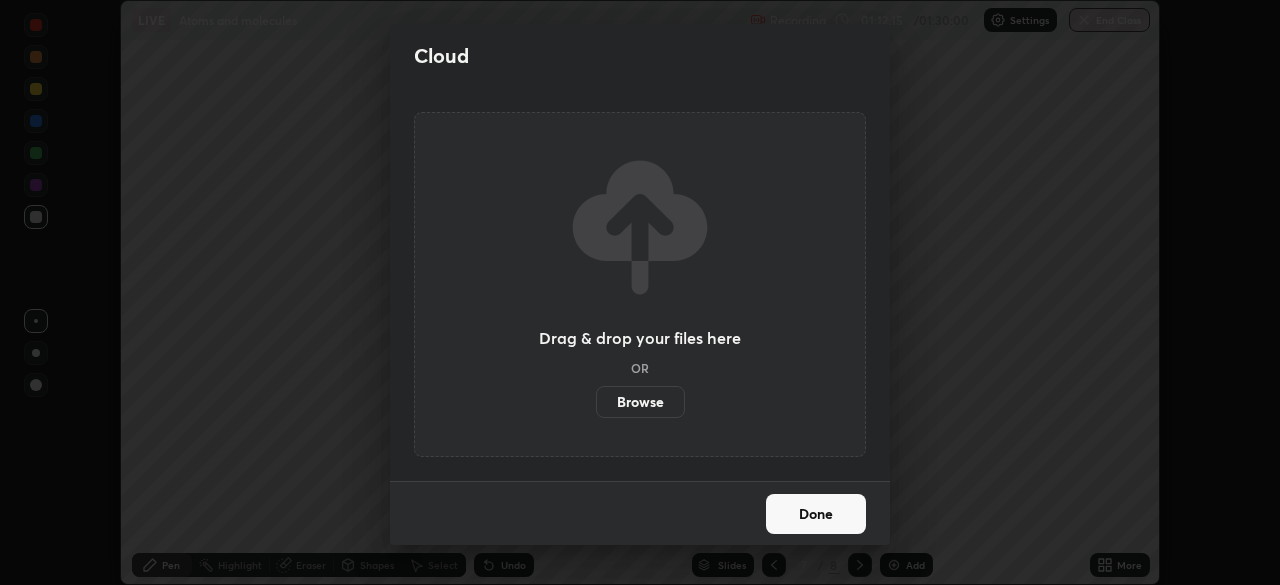 click on "Browse" at bounding box center (640, 402) 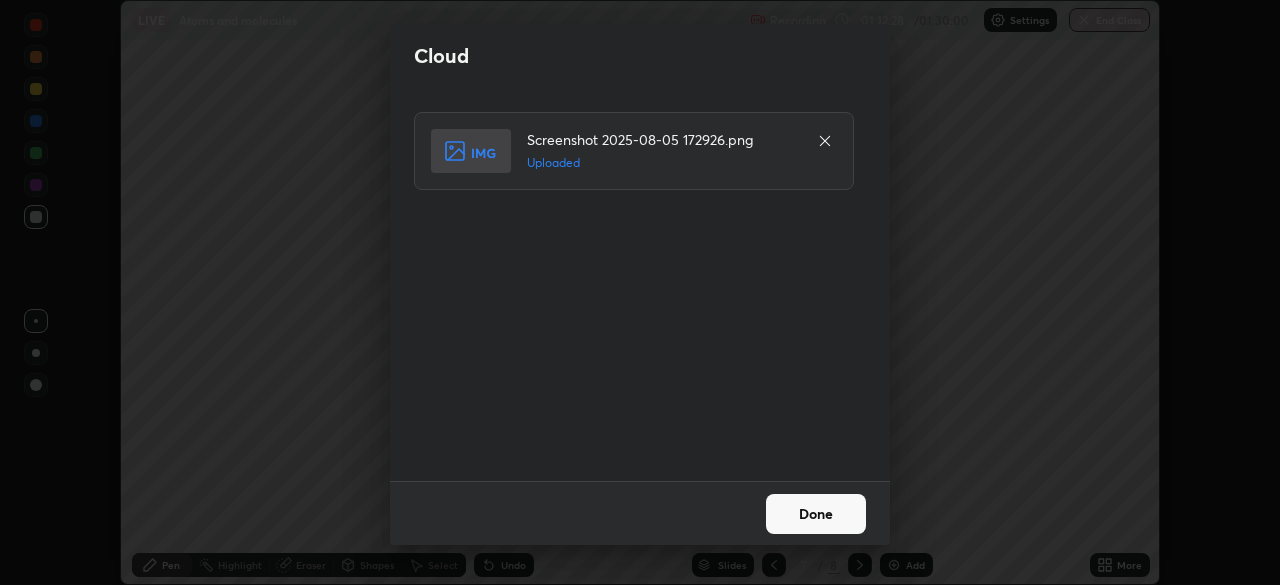 click on "Done" at bounding box center (816, 514) 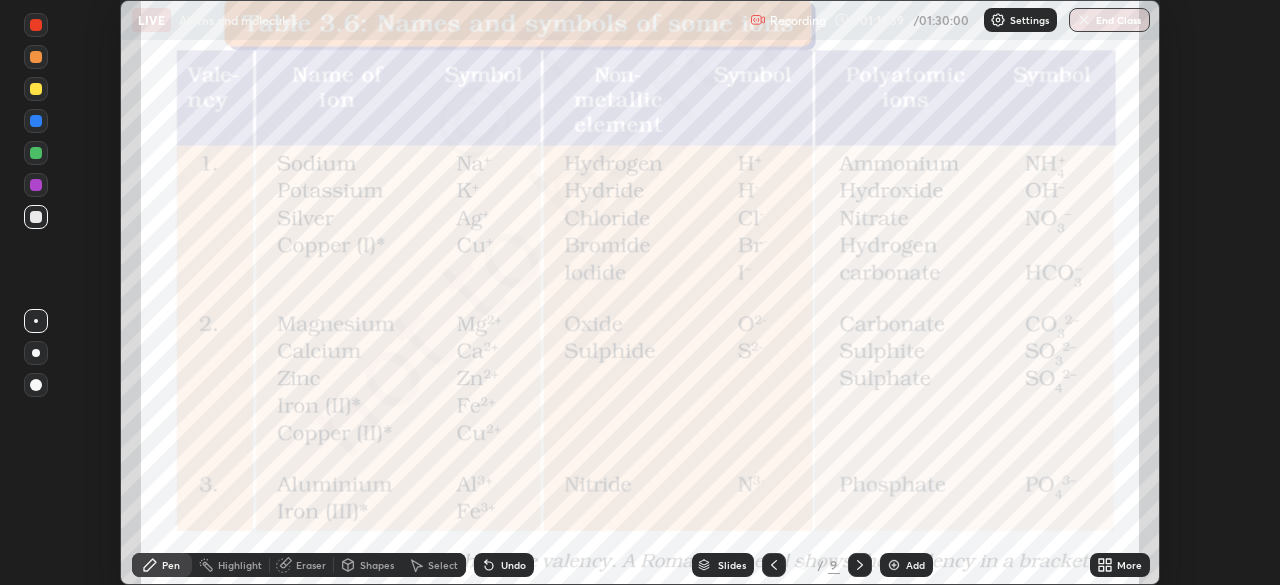 click 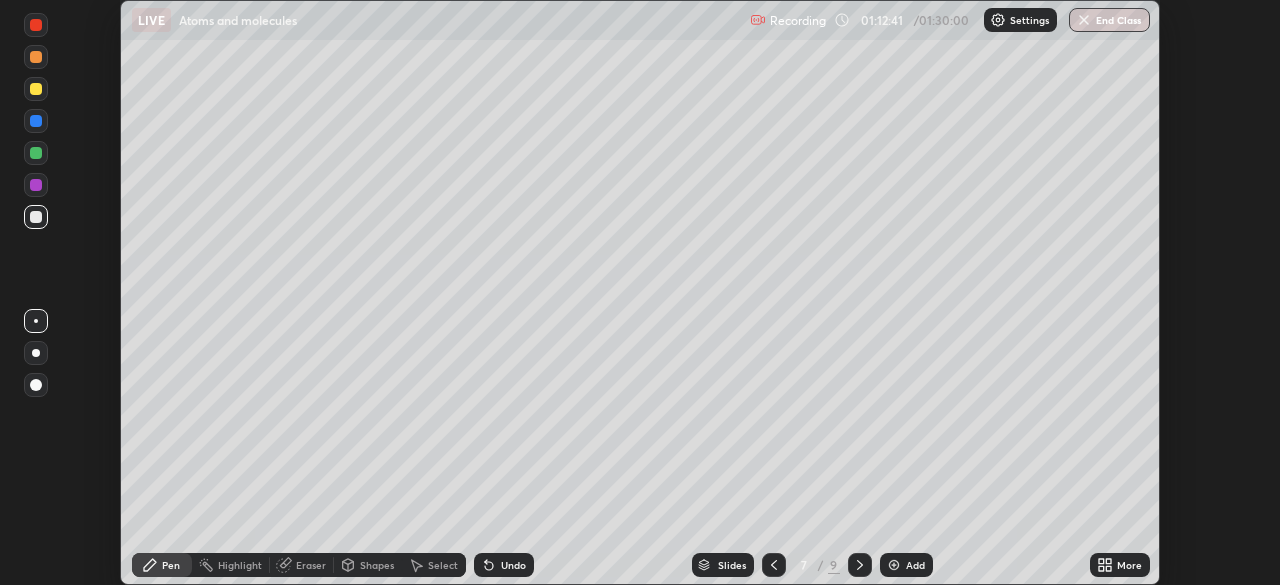 click 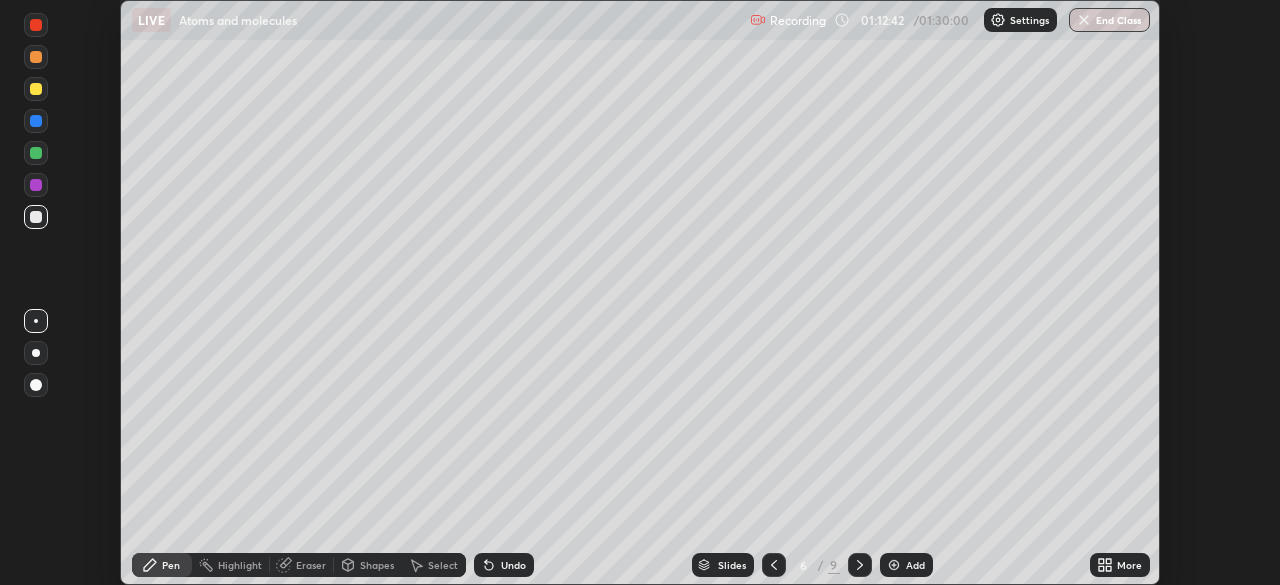 click at bounding box center (860, 565) 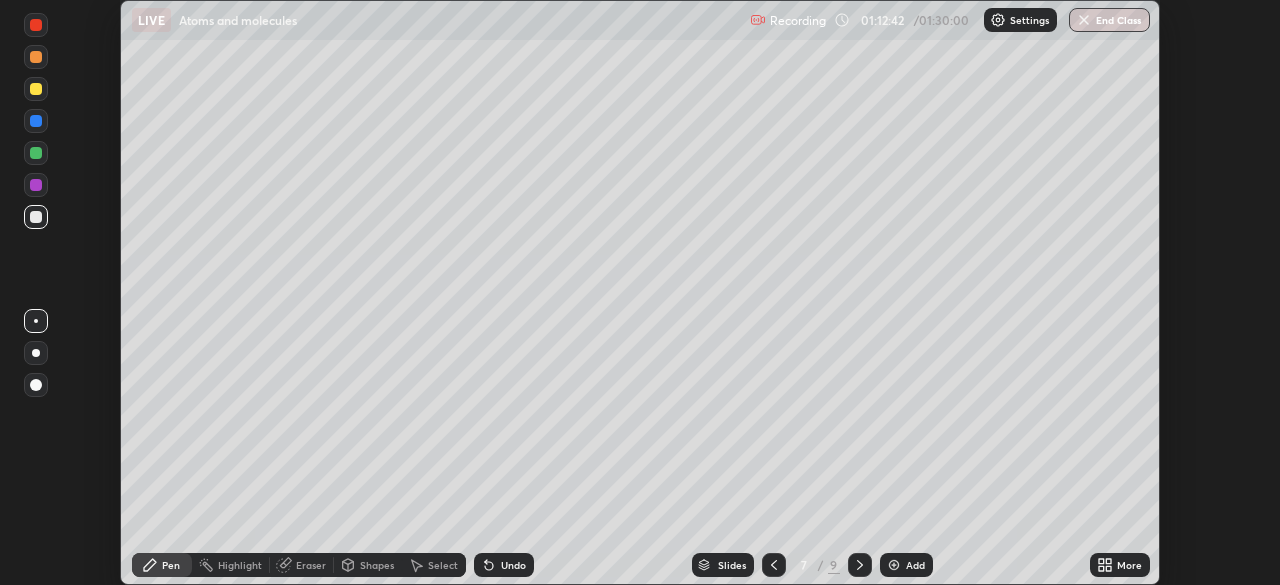 click 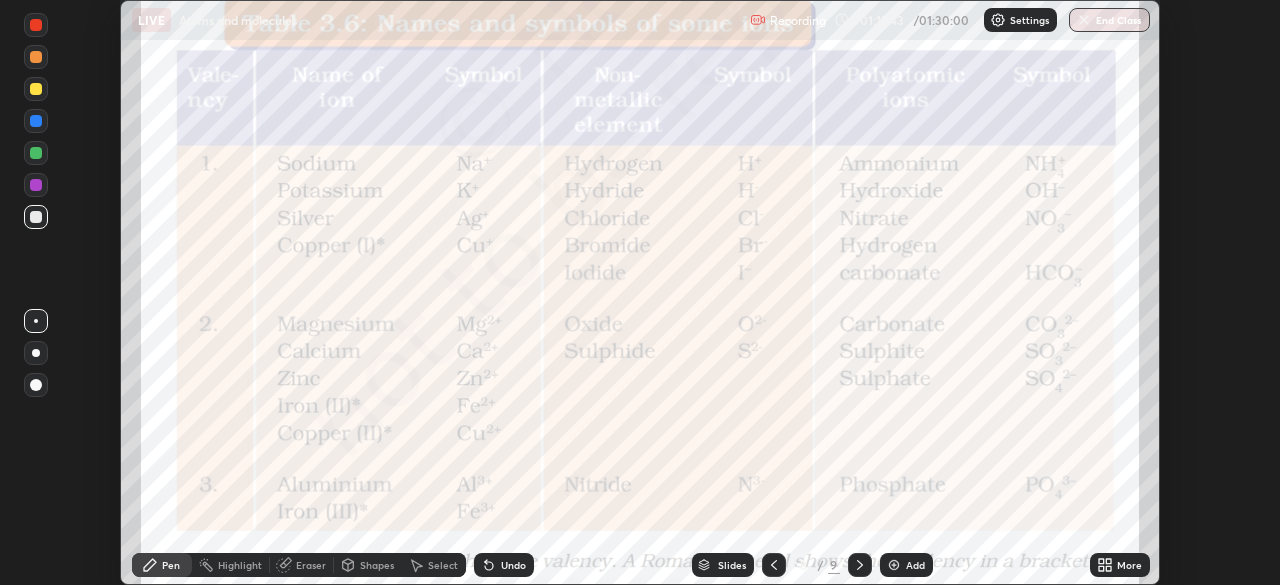 click 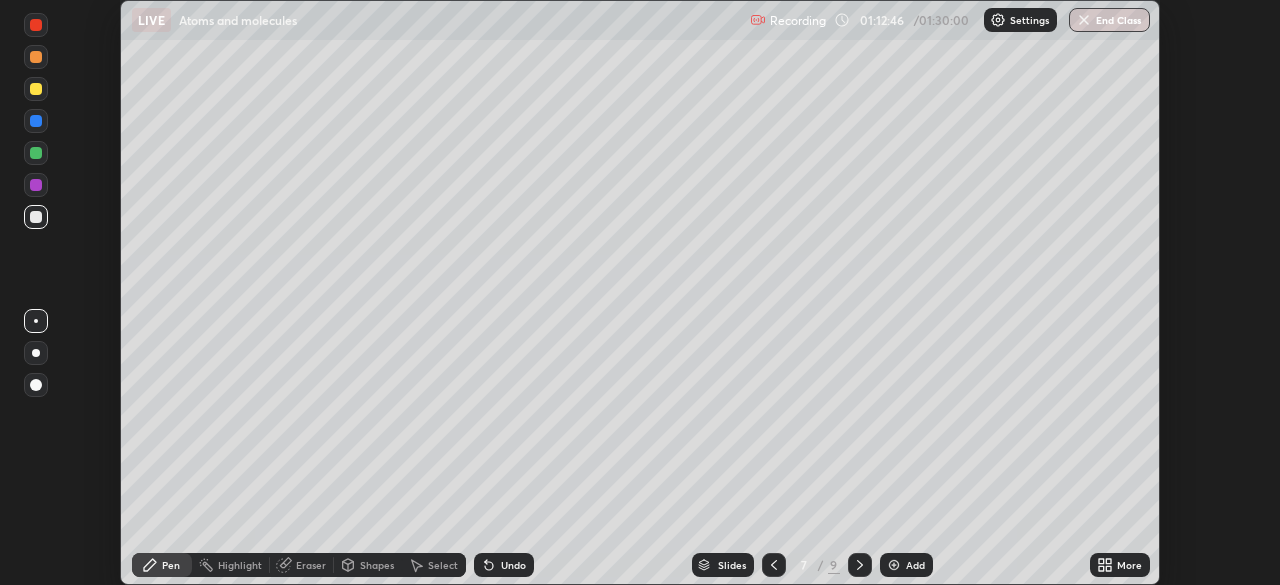 click on "Slides" at bounding box center (732, 565) 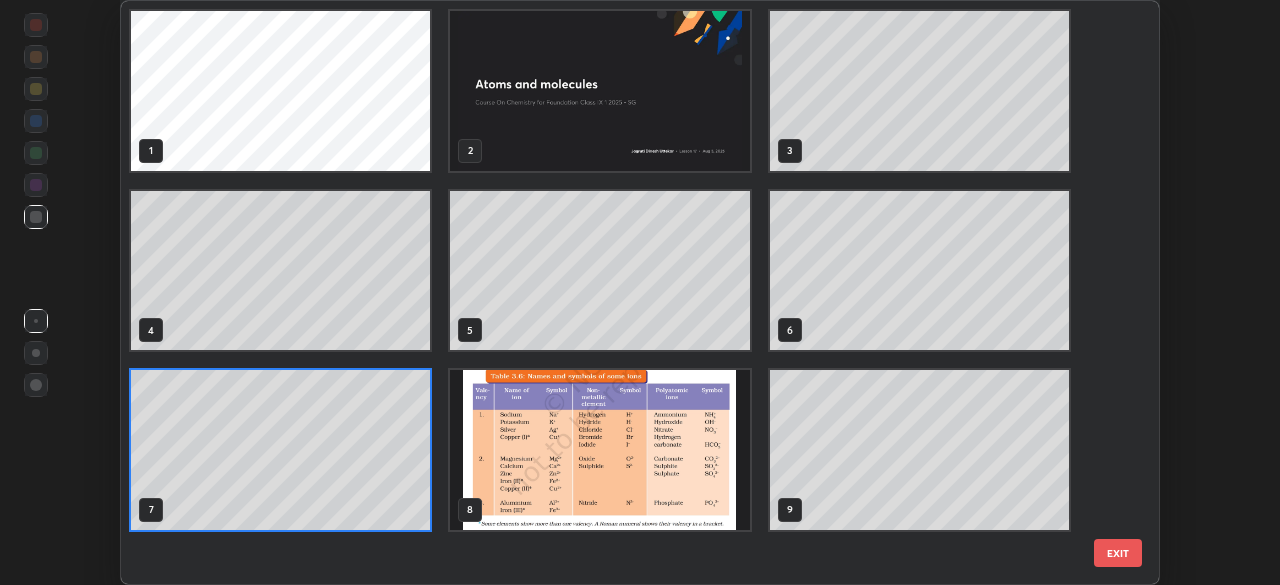 scroll, scrollTop: 7, scrollLeft: 11, axis: both 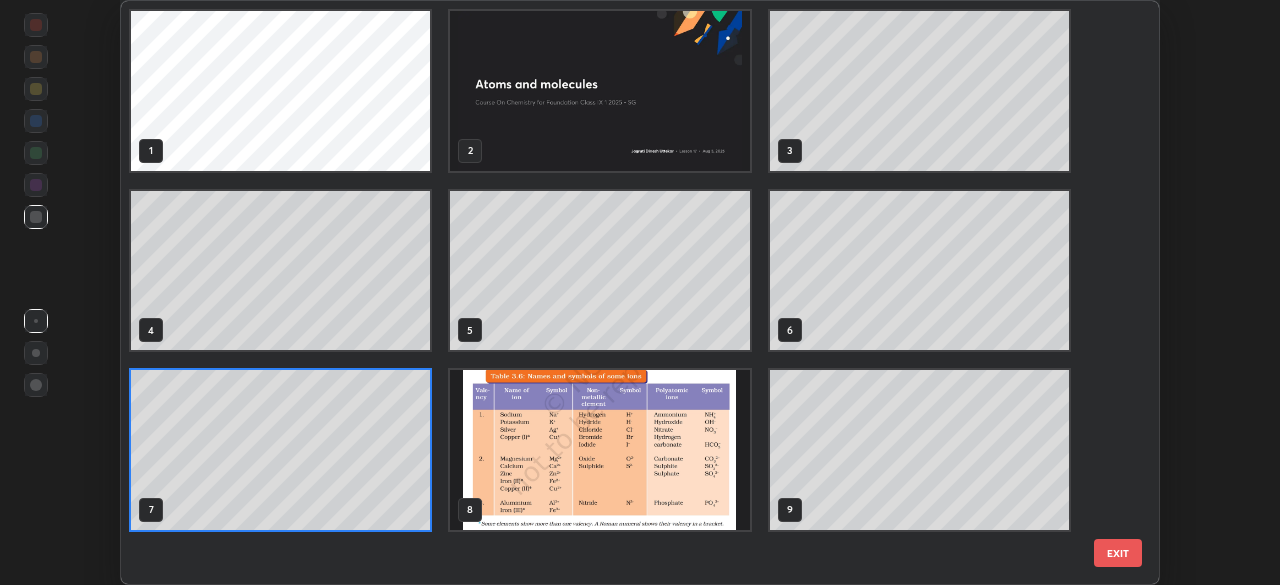 click on "EXIT" at bounding box center (1118, 553) 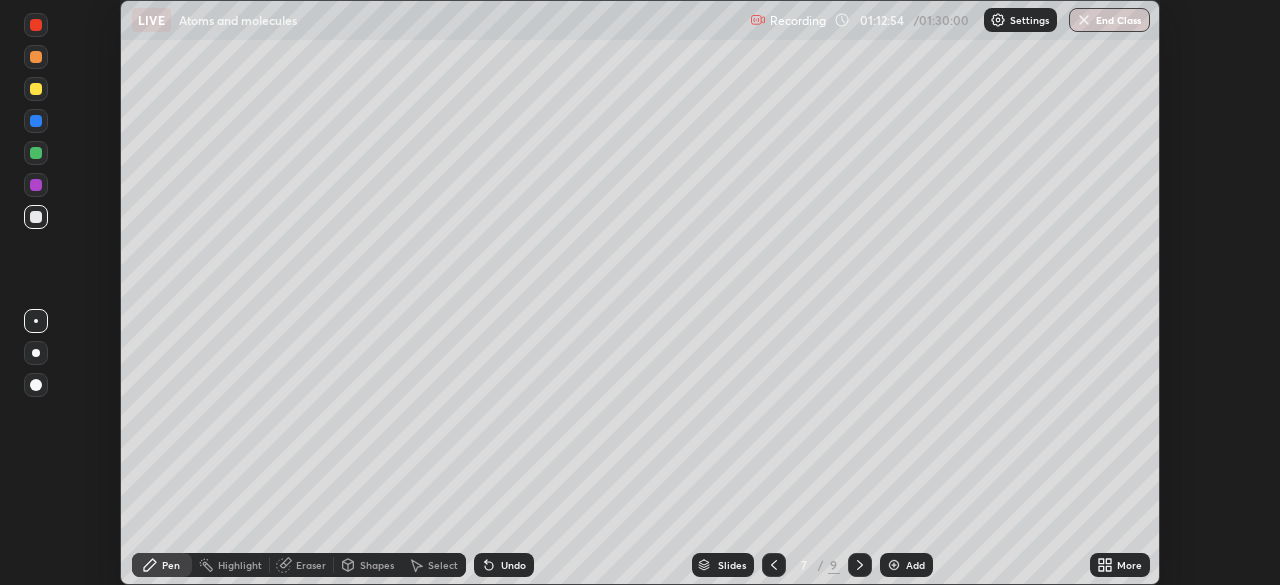 click 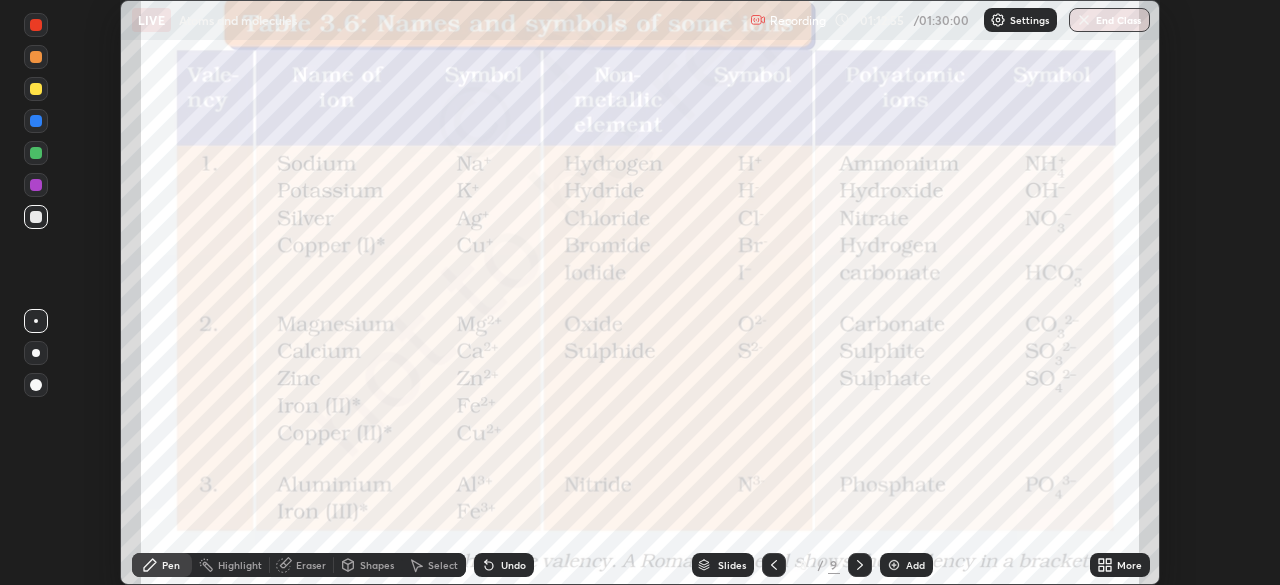 click 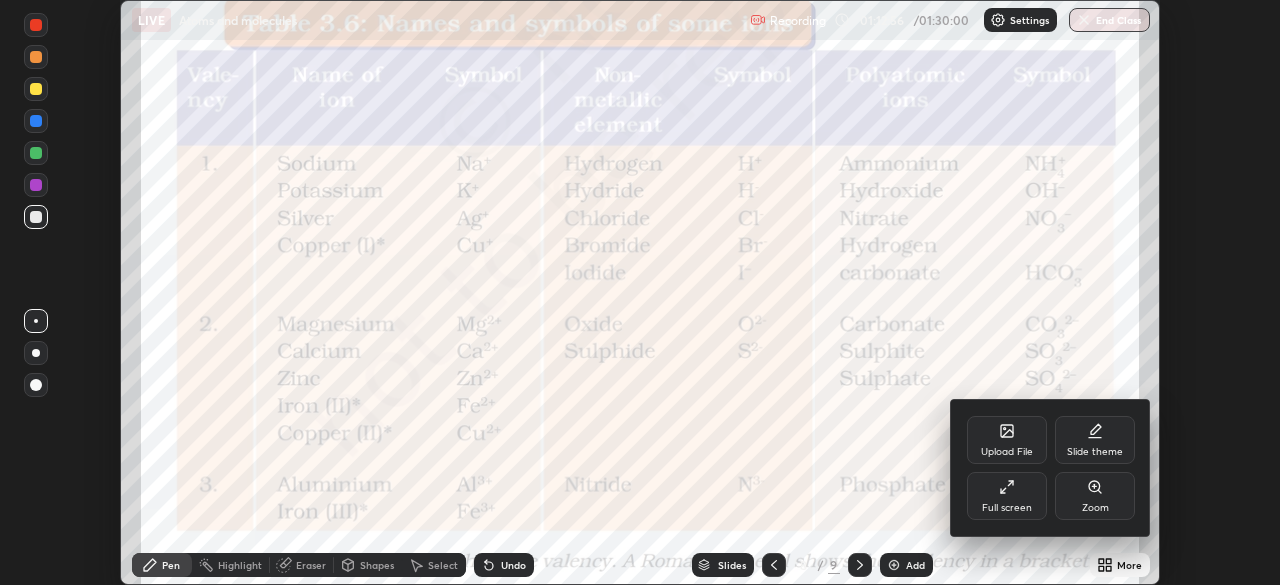 click 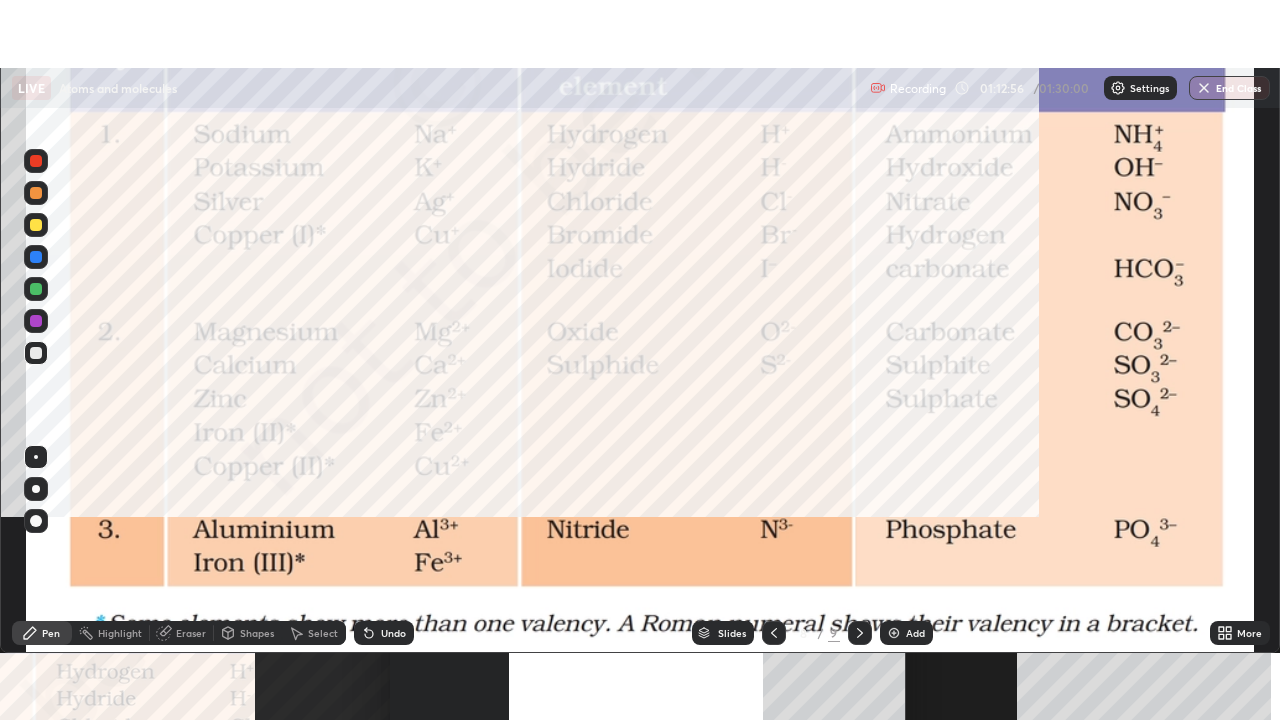 scroll, scrollTop: 99280, scrollLeft: 98720, axis: both 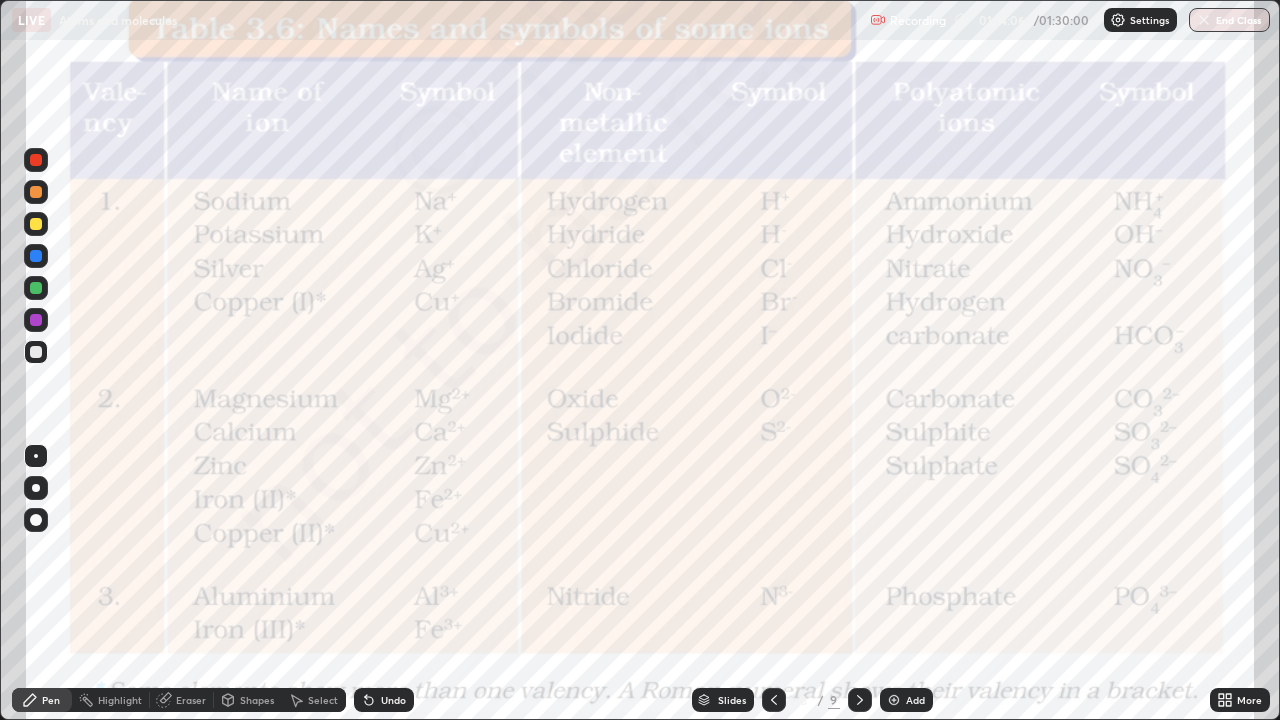 click at bounding box center (36, 160) 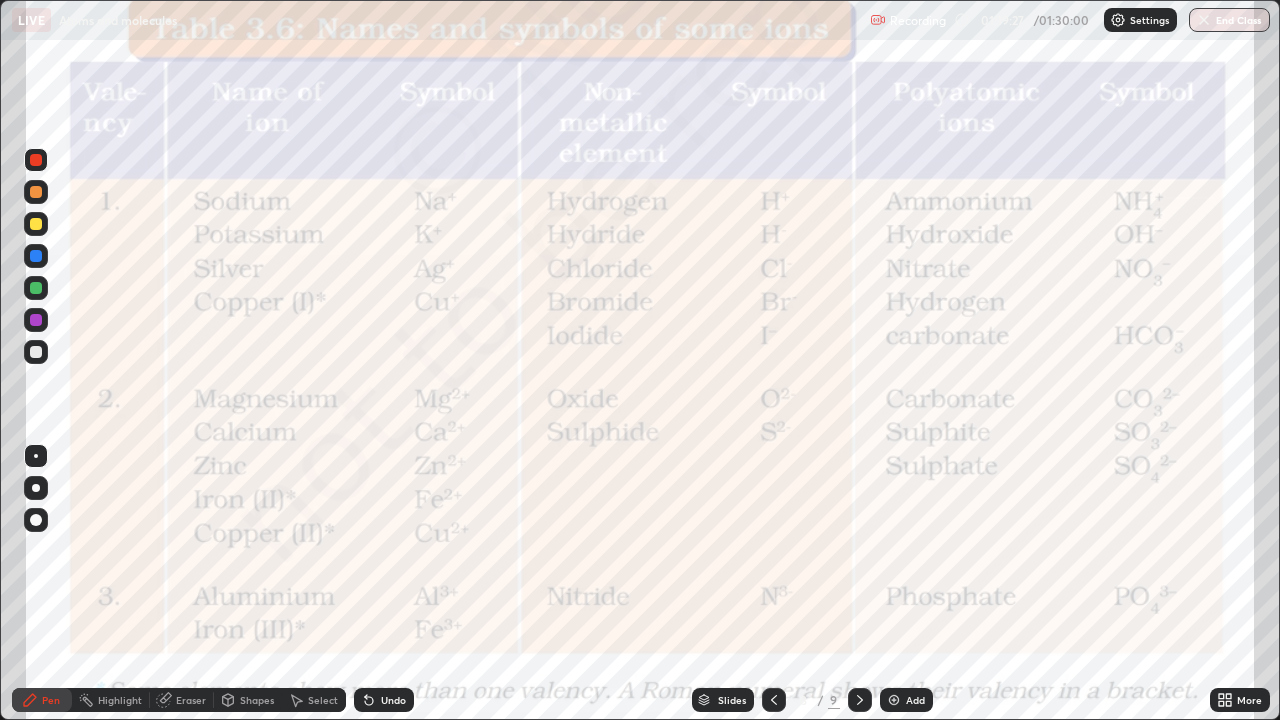 click at bounding box center (36, 320) 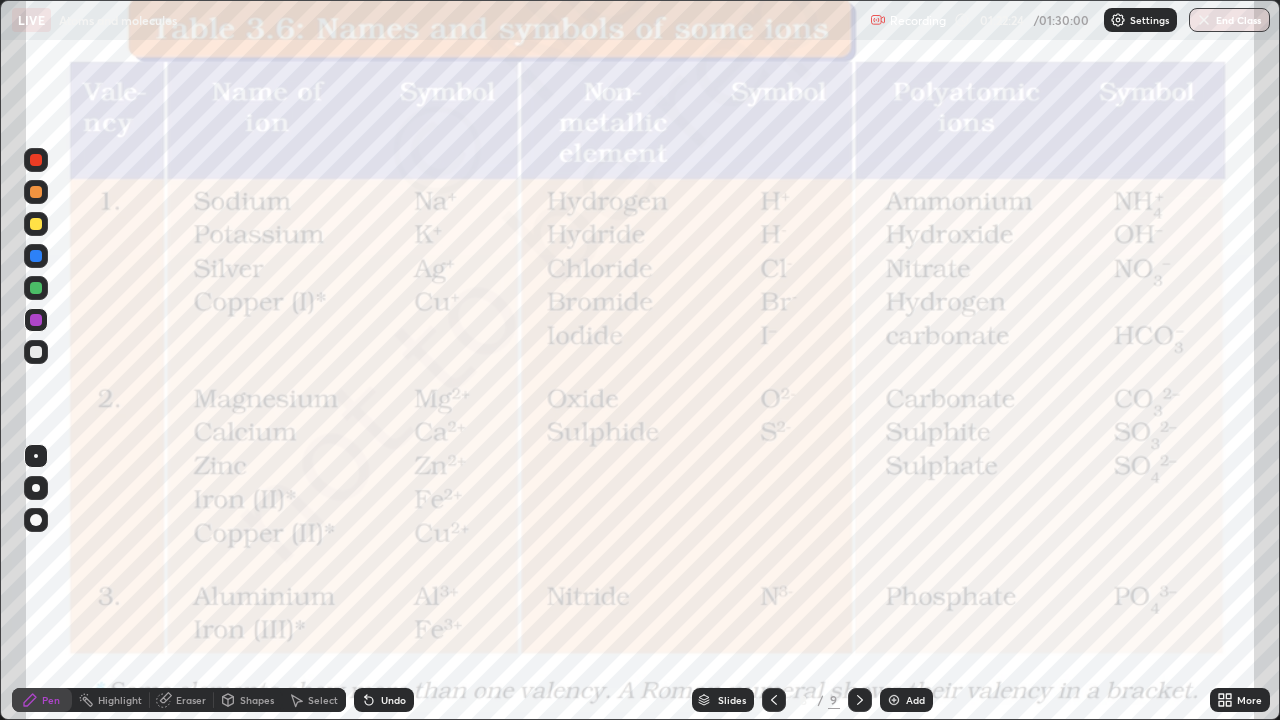 click 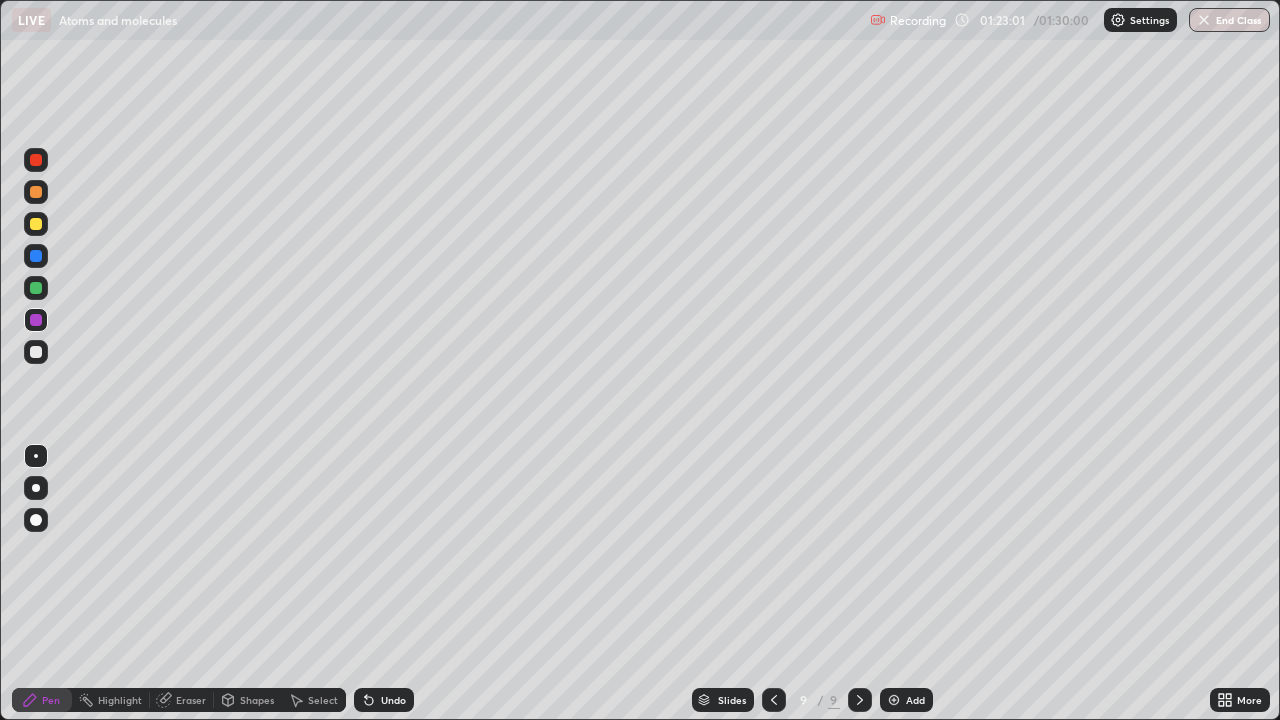 click at bounding box center [36, 352] 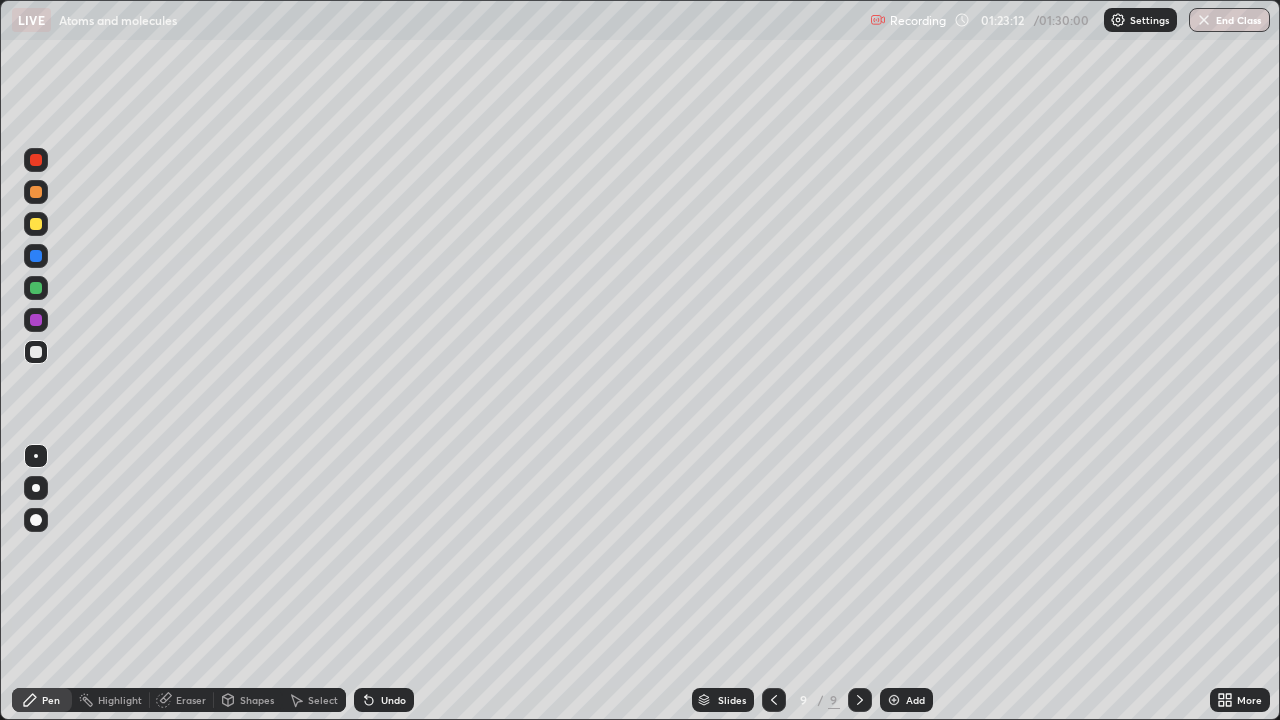 click 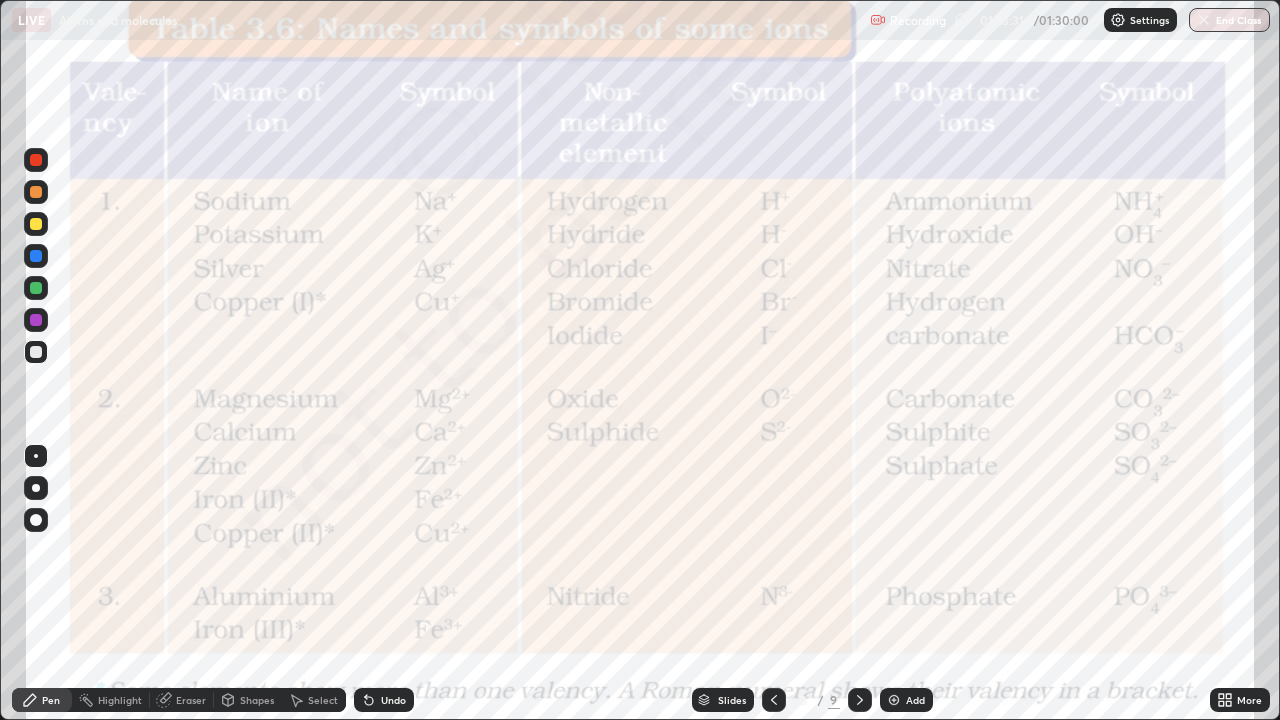 click at bounding box center [860, 700] 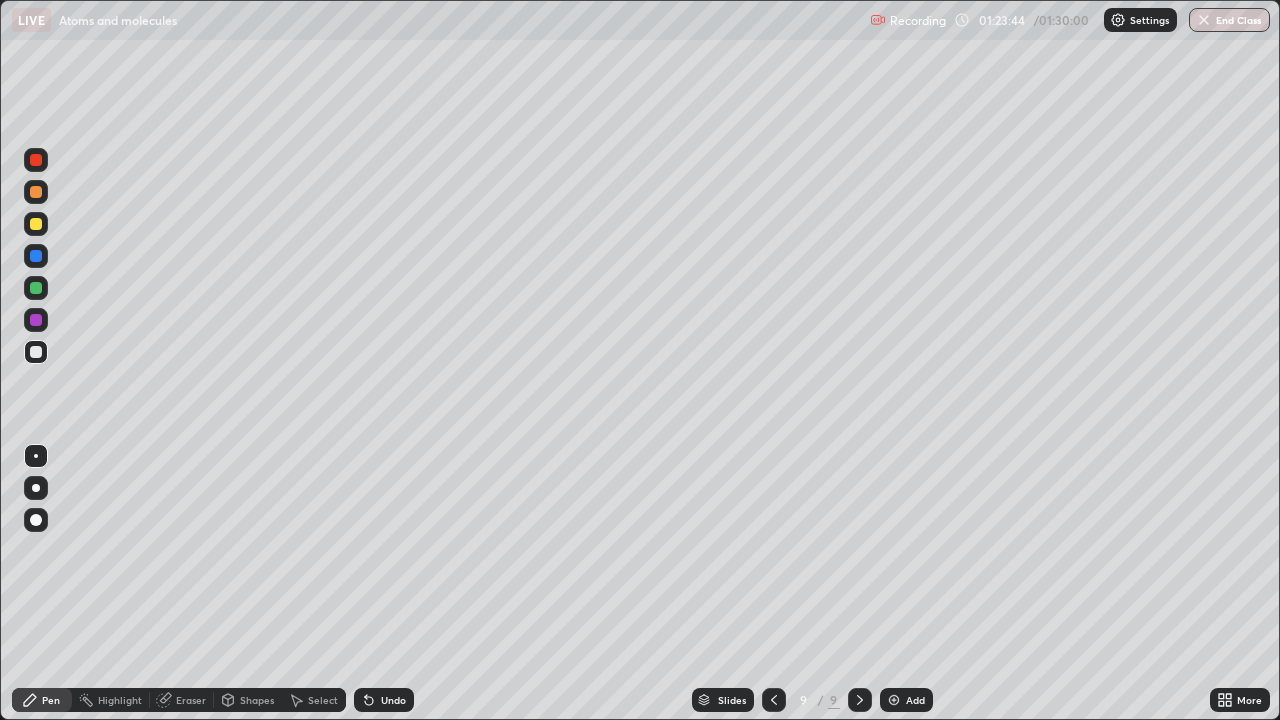 click 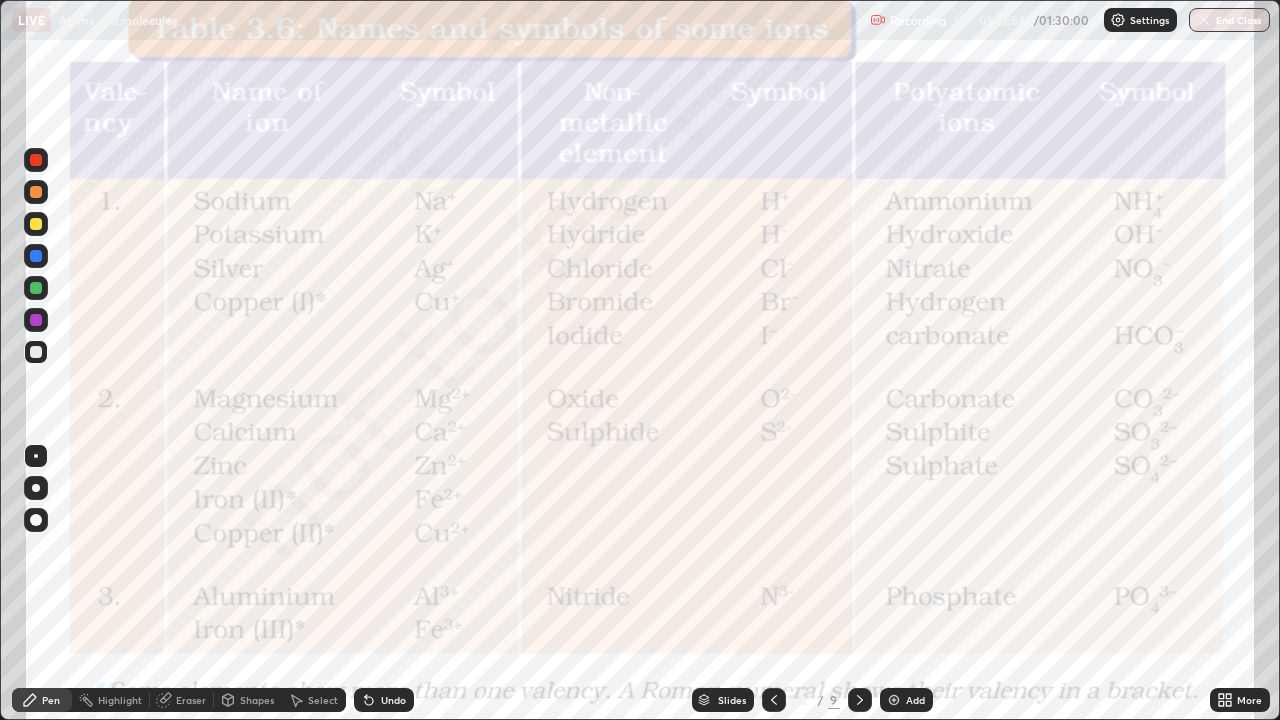 click 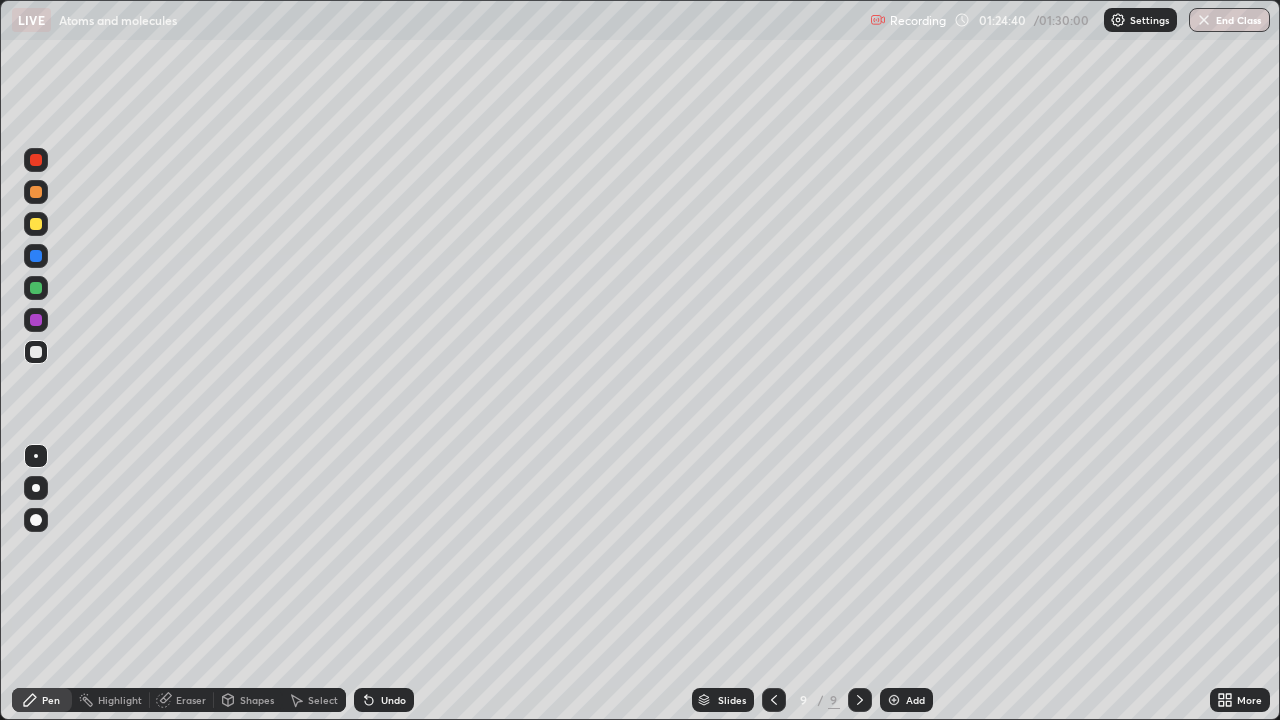 click on "Undo" at bounding box center [384, 700] 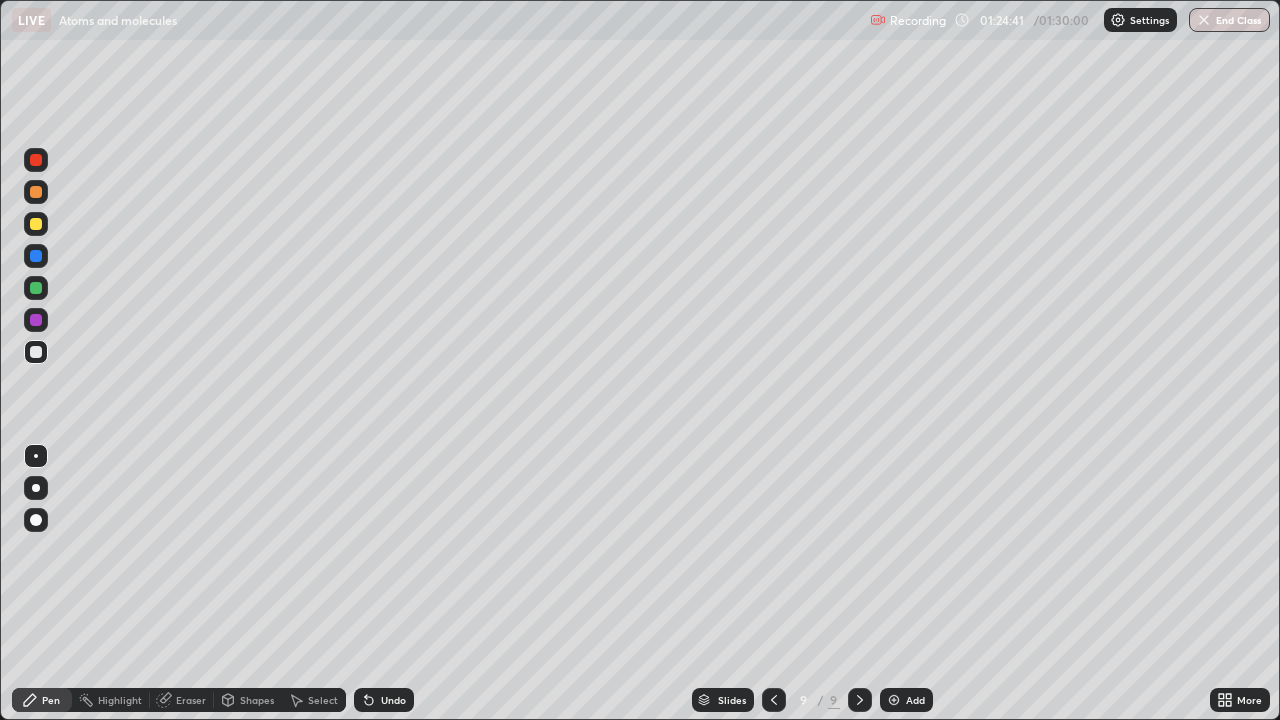 click on "Undo" at bounding box center [393, 700] 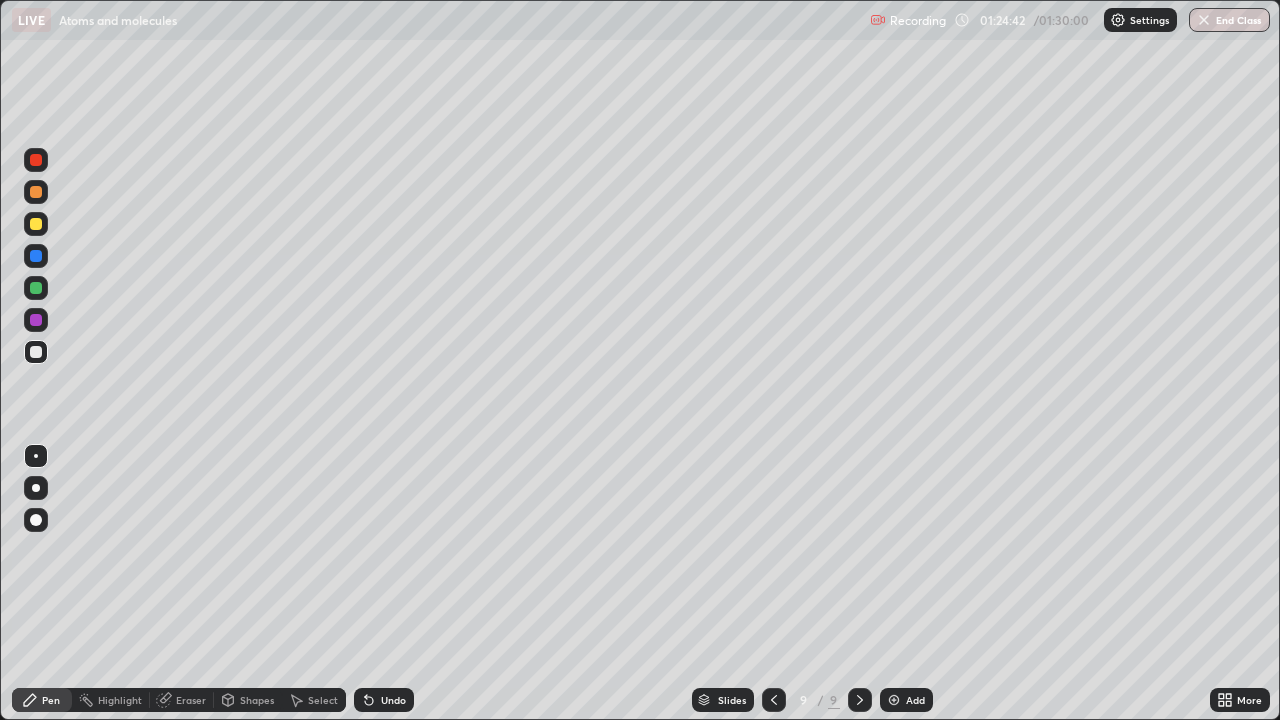 click on "Undo" at bounding box center [384, 700] 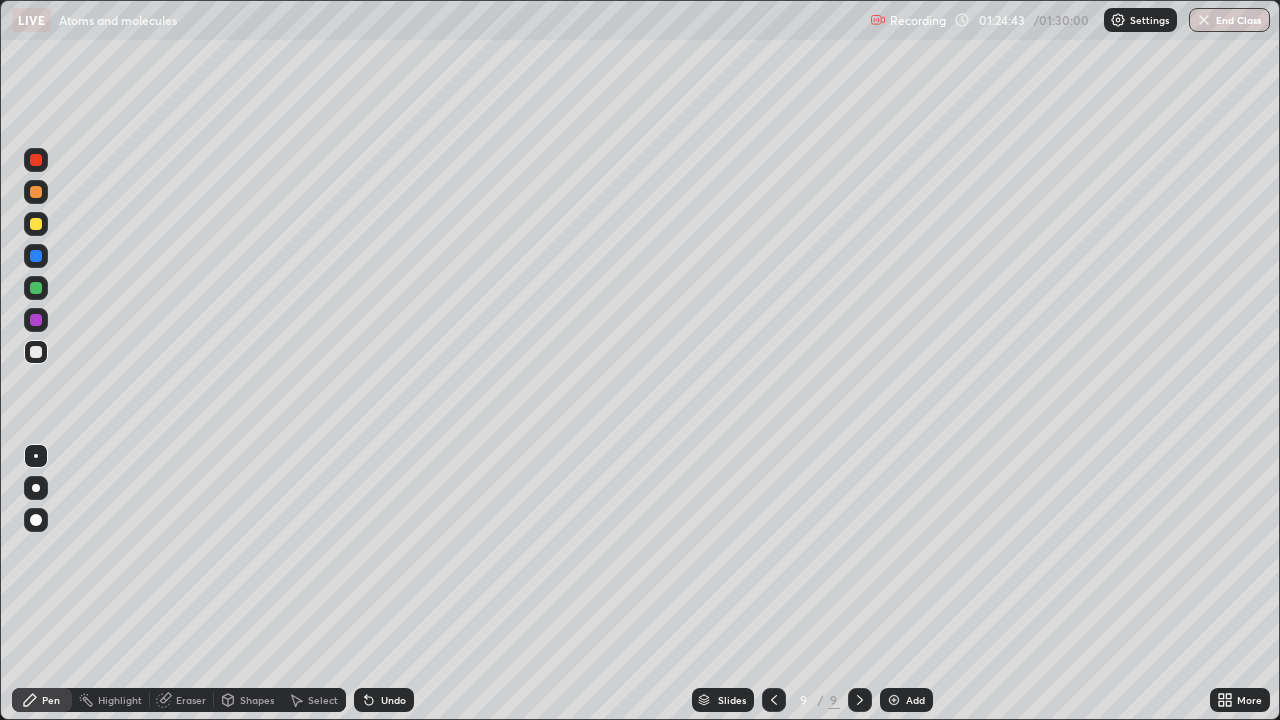 click on "Undo" at bounding box center (384, 700) 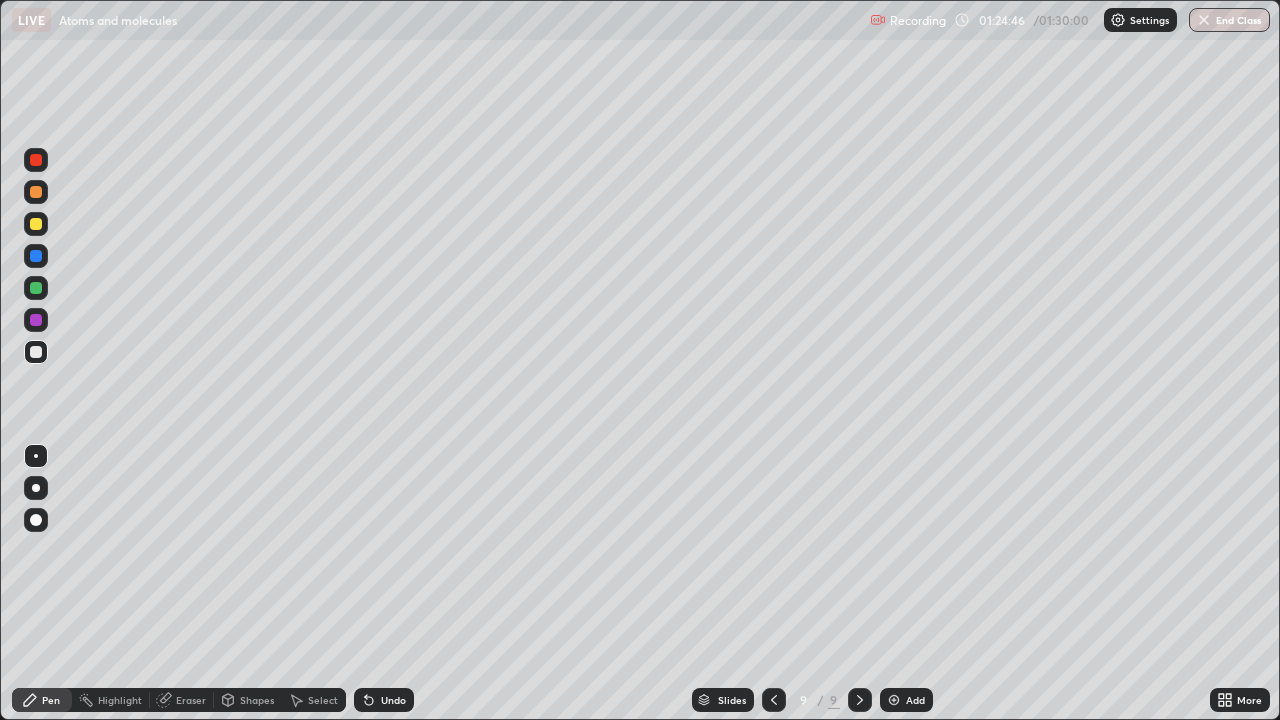click on "Undo" at bounding box center [393, 700] 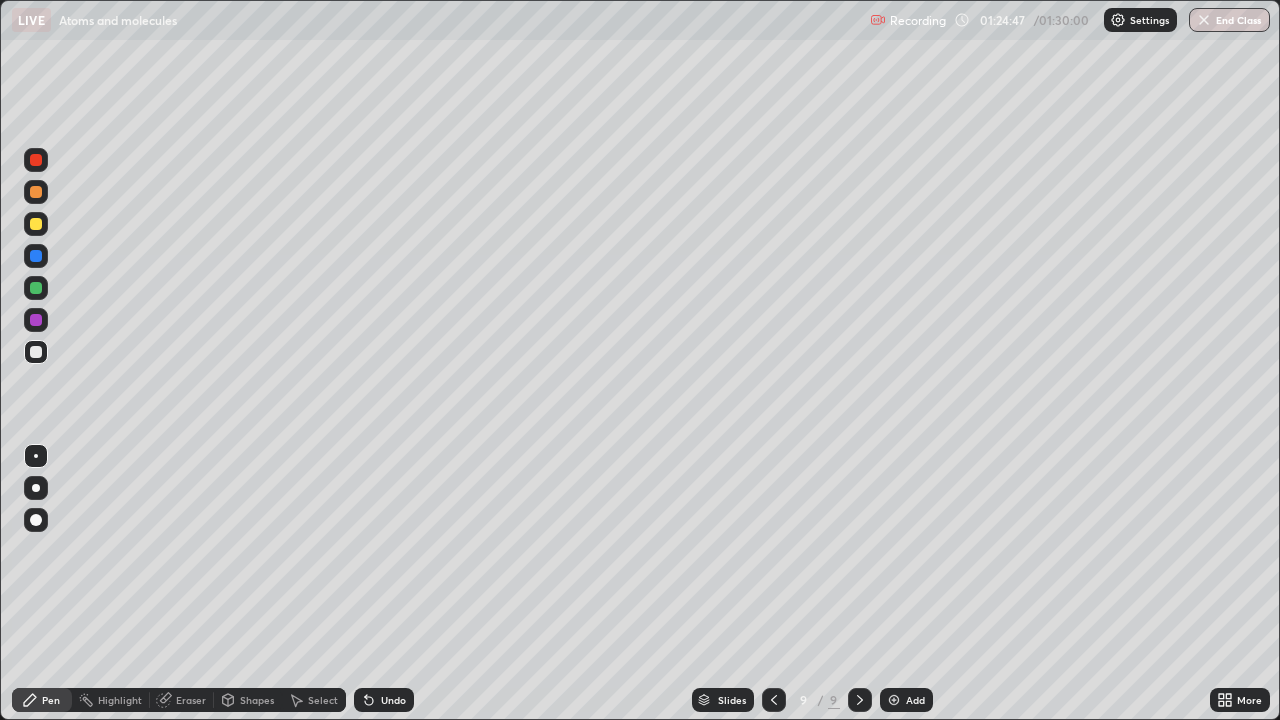 click on "Undo" at bounding box center [393, 700] 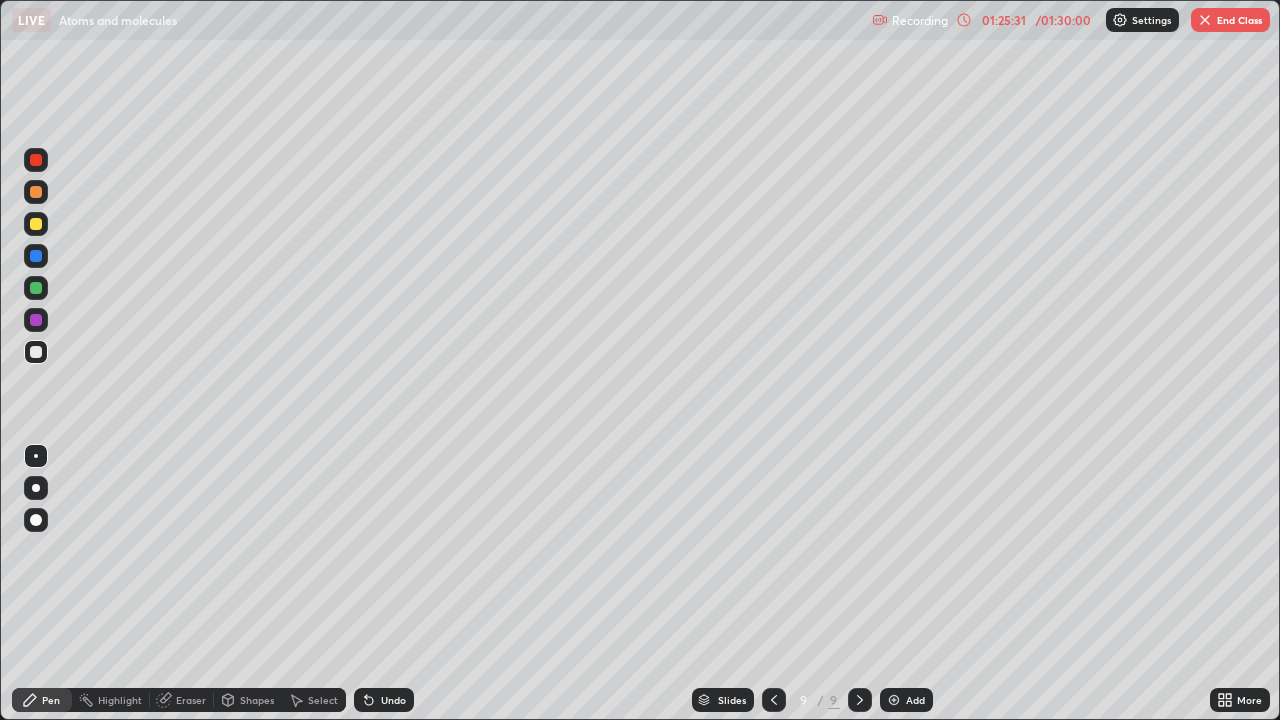 click 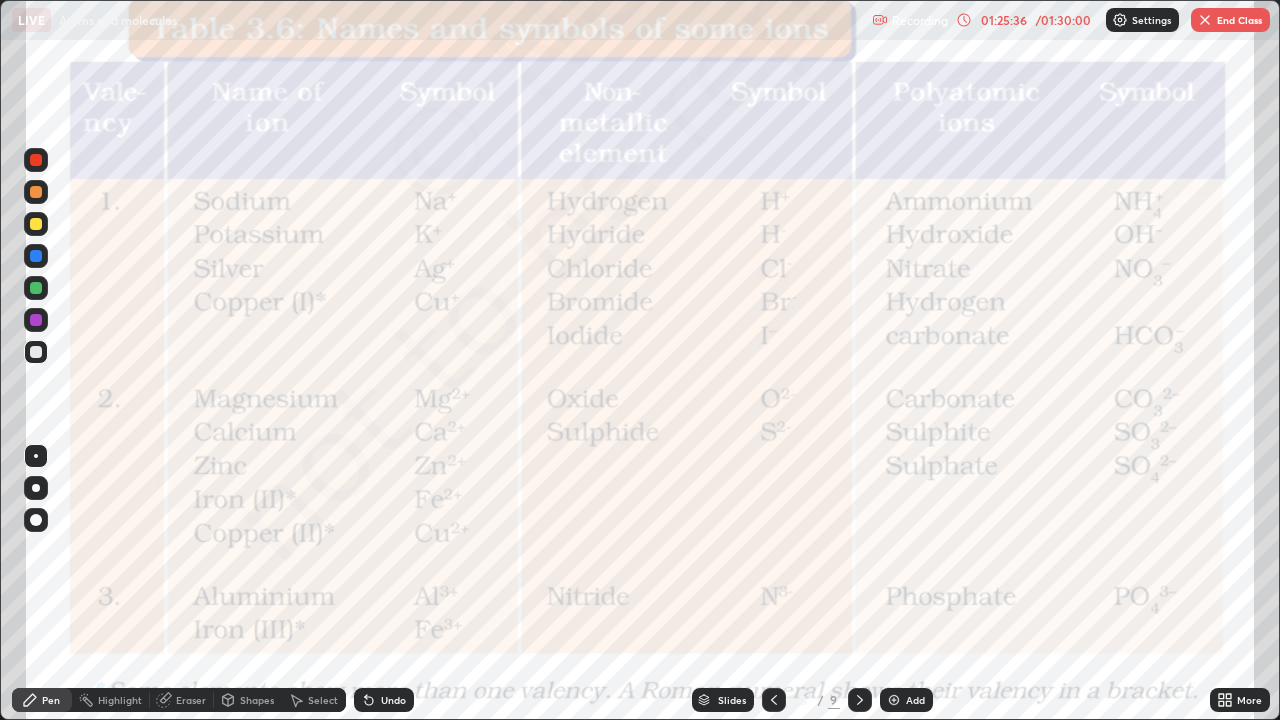 click 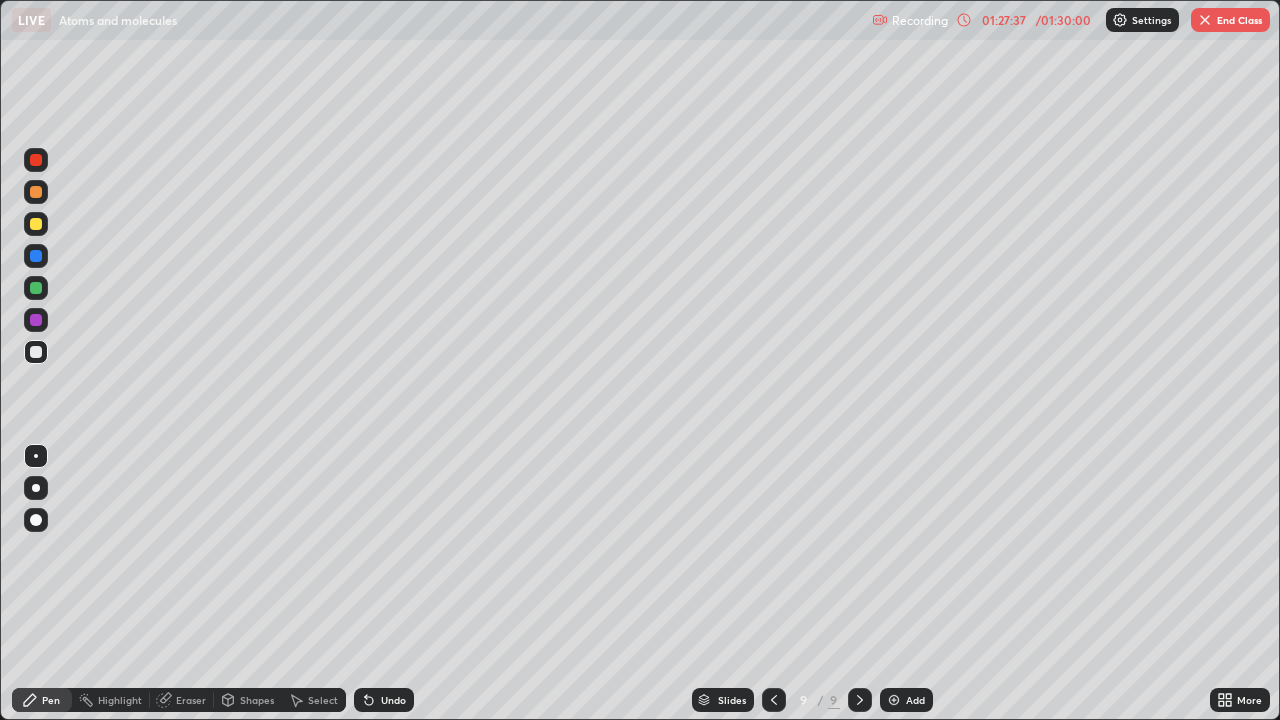 click 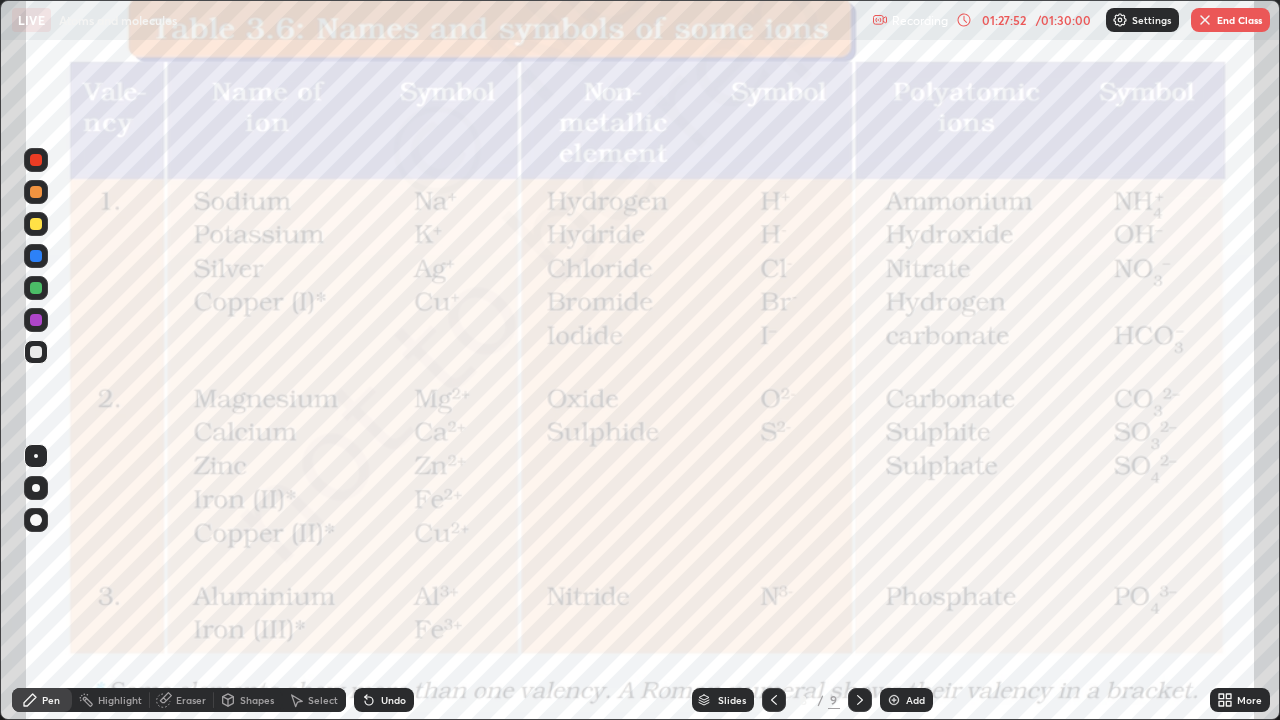 click 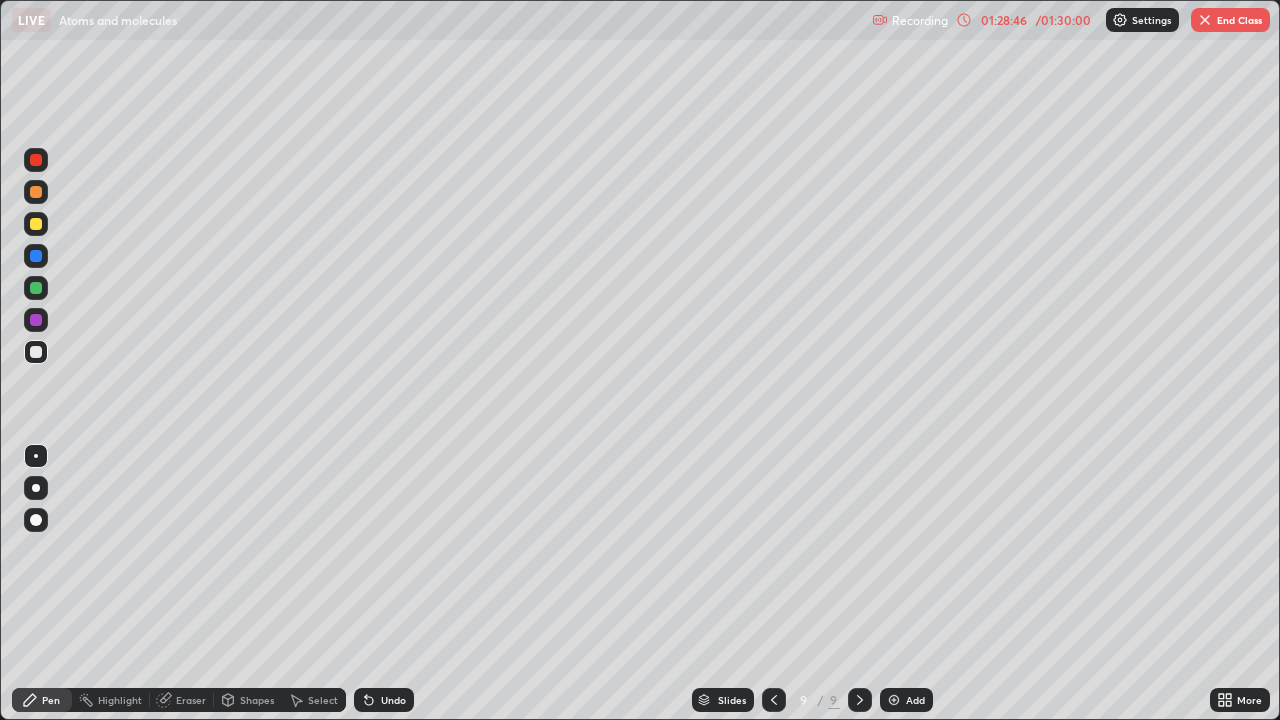 click 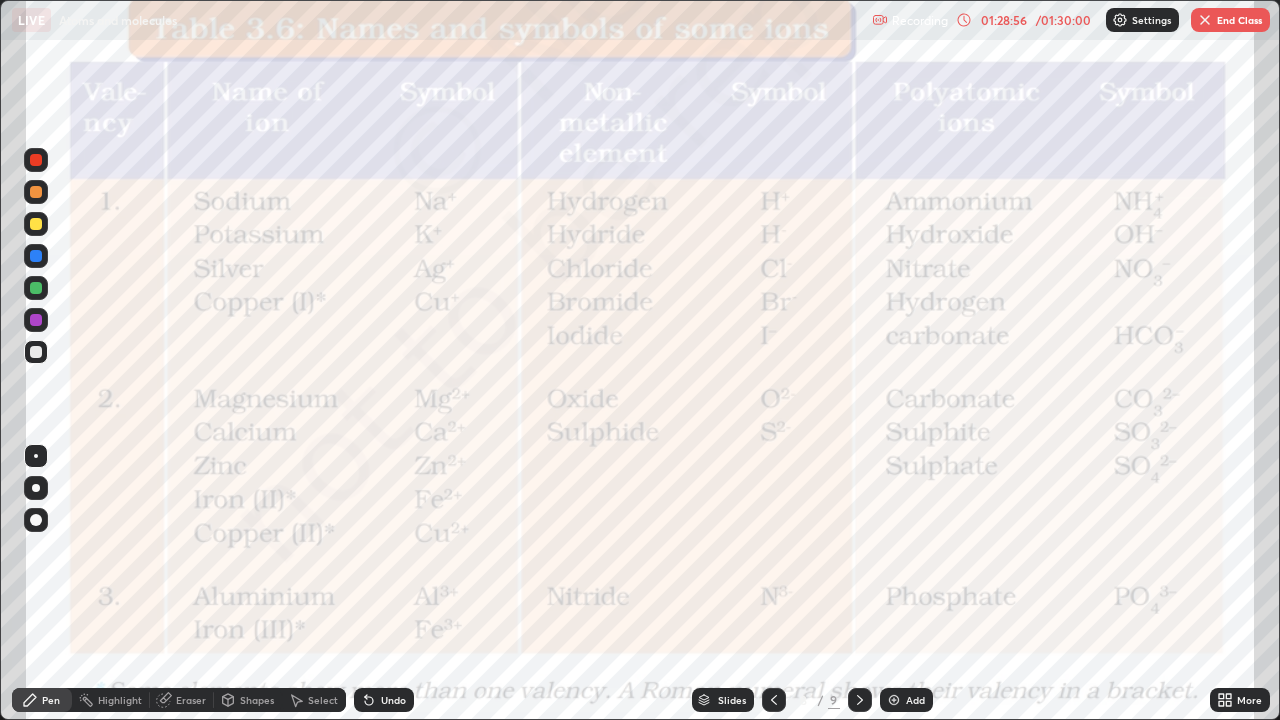 click 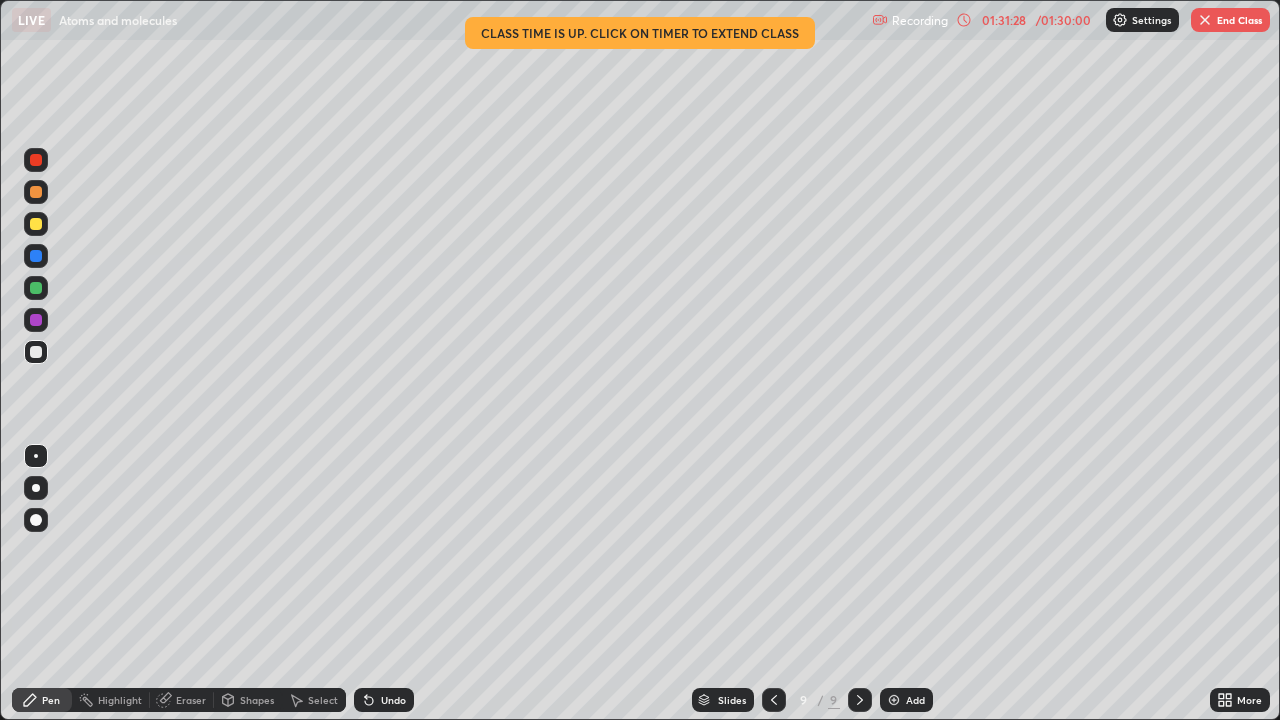 click at bounding box center [1205, 20] 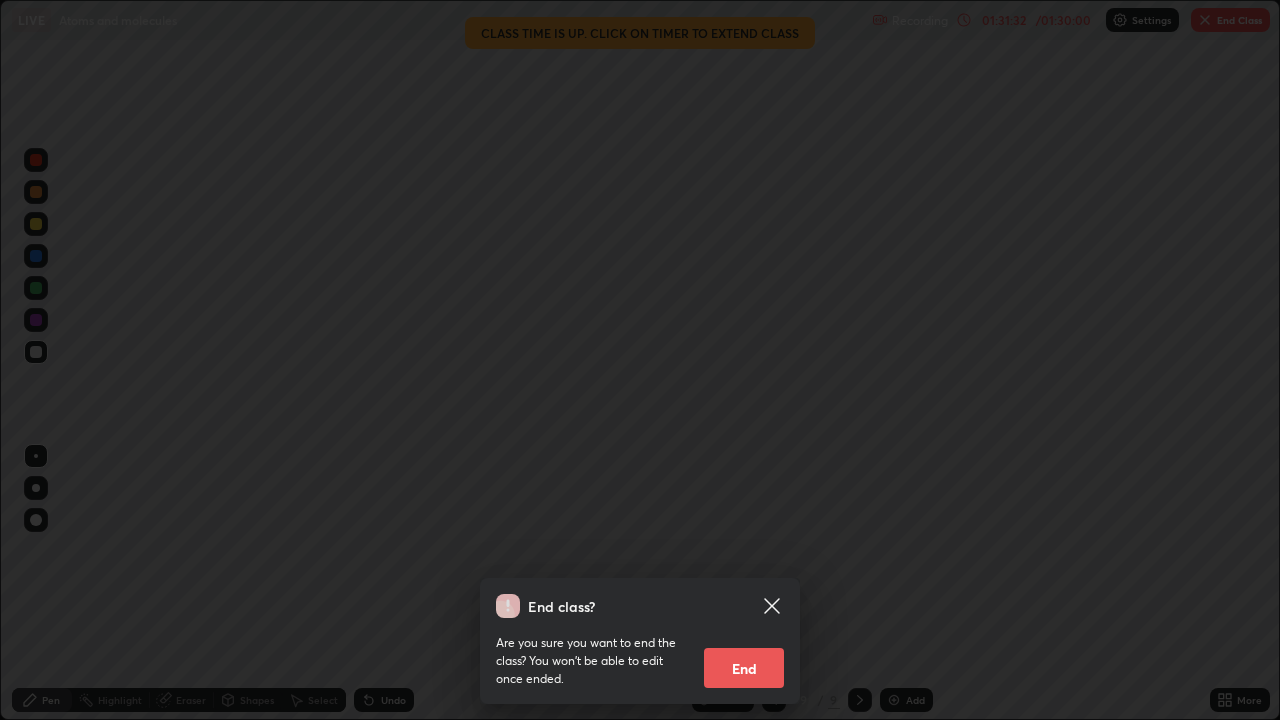 click on "End" at bounding box center (744, 668) 